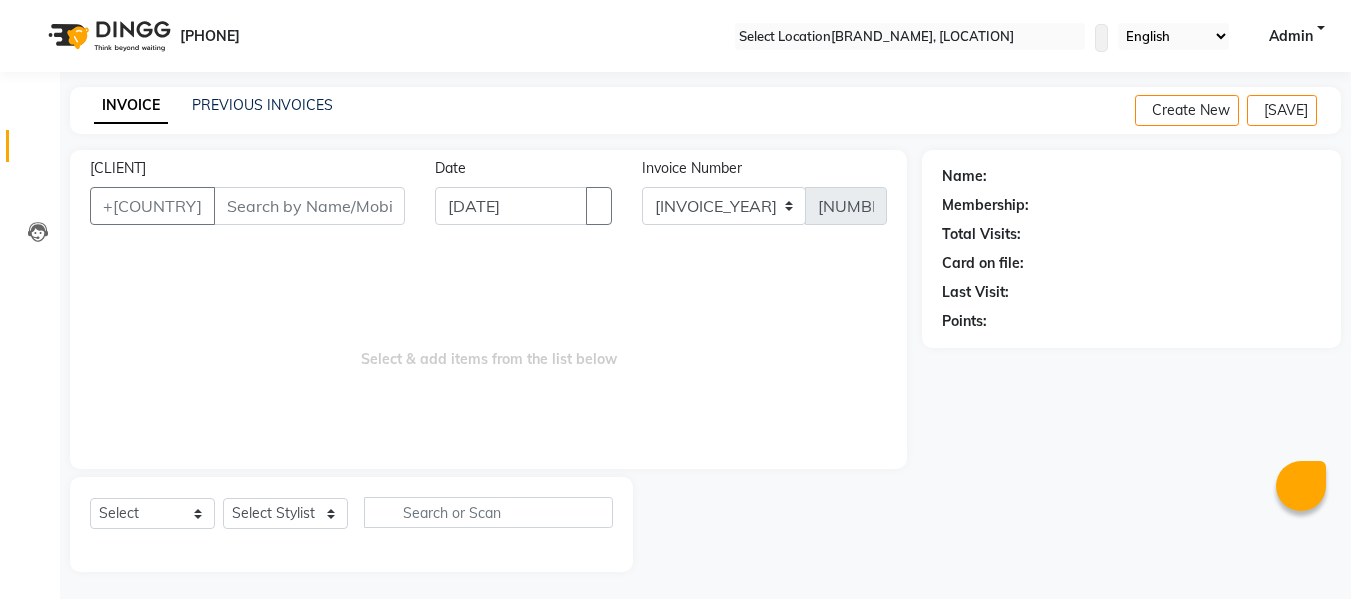 scroll, scrollTop: 2, scrollLeft: 0, axis: vertical 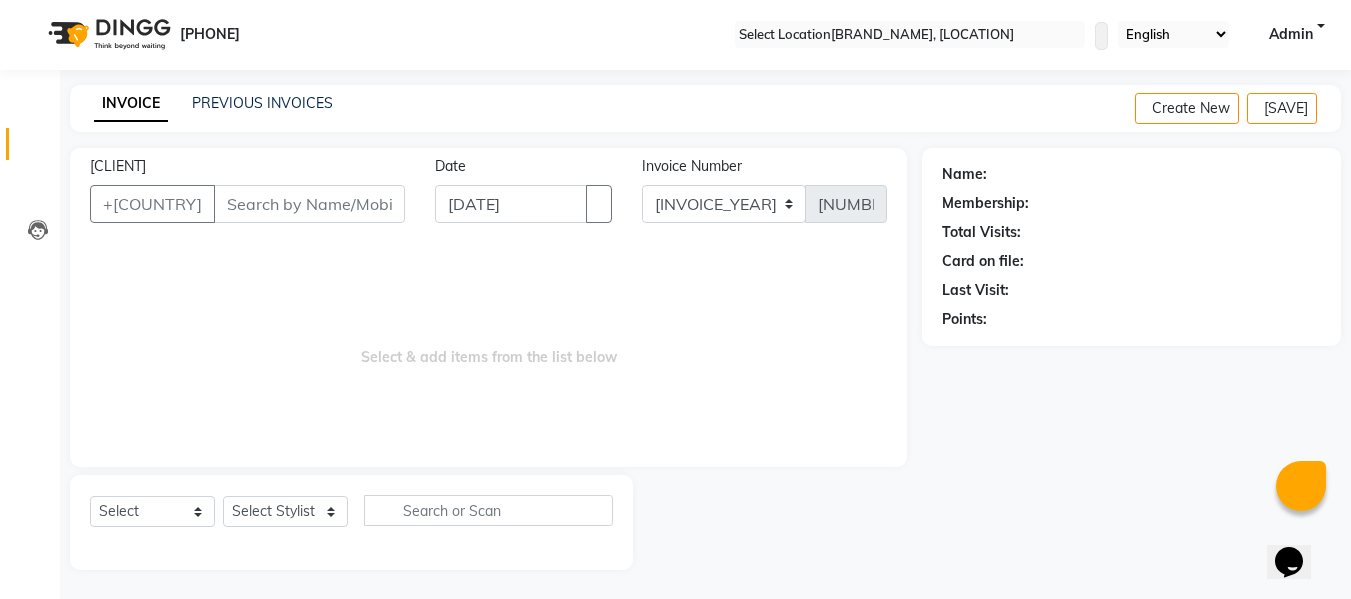 click on "[CLIENT]" at bounding box center (309, 204) 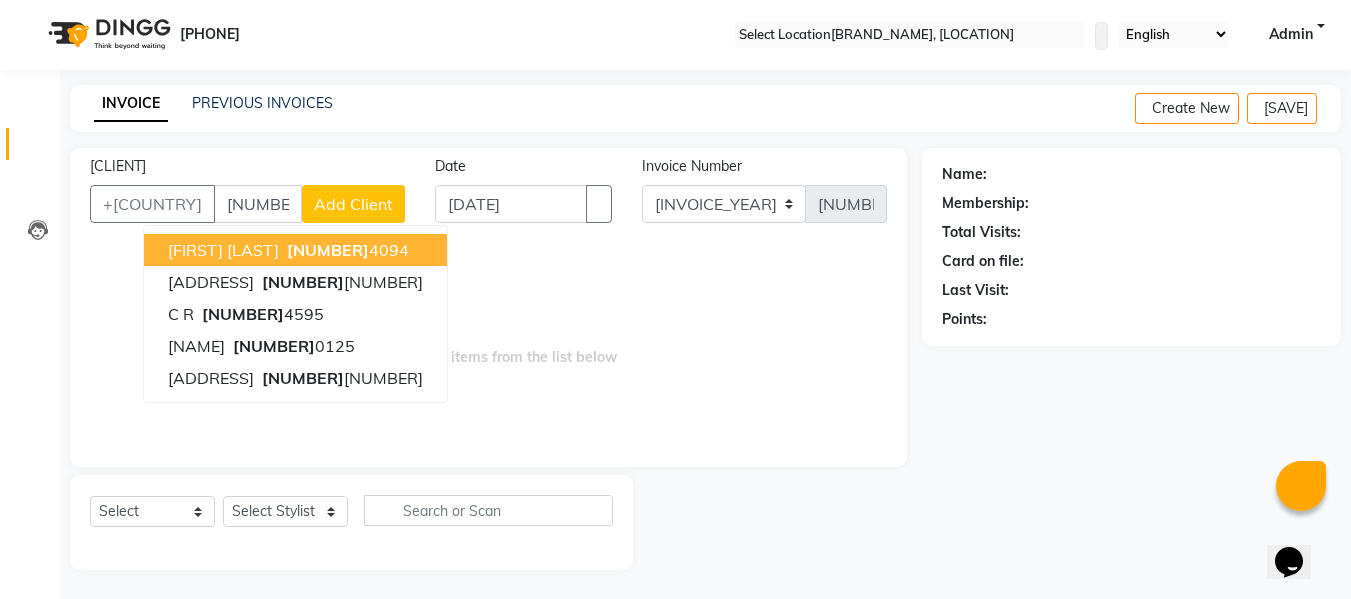click on "[FIRST] [LAST]" at bounding box center [223, 250] 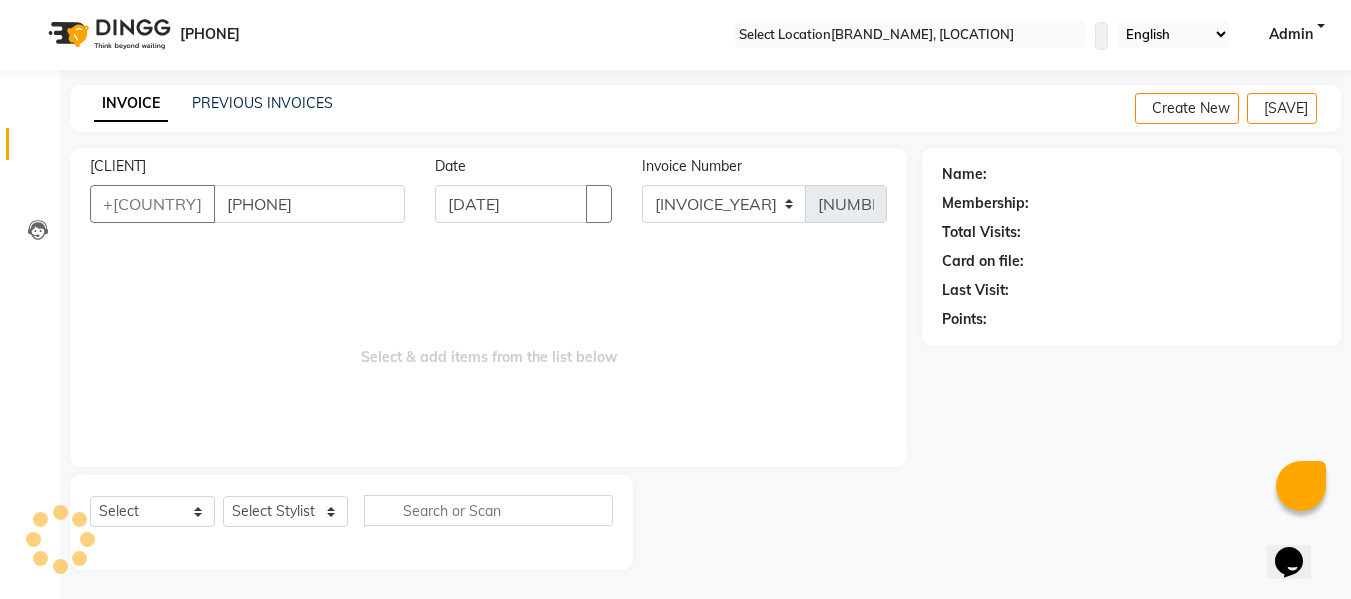 type on "[PHONE]" 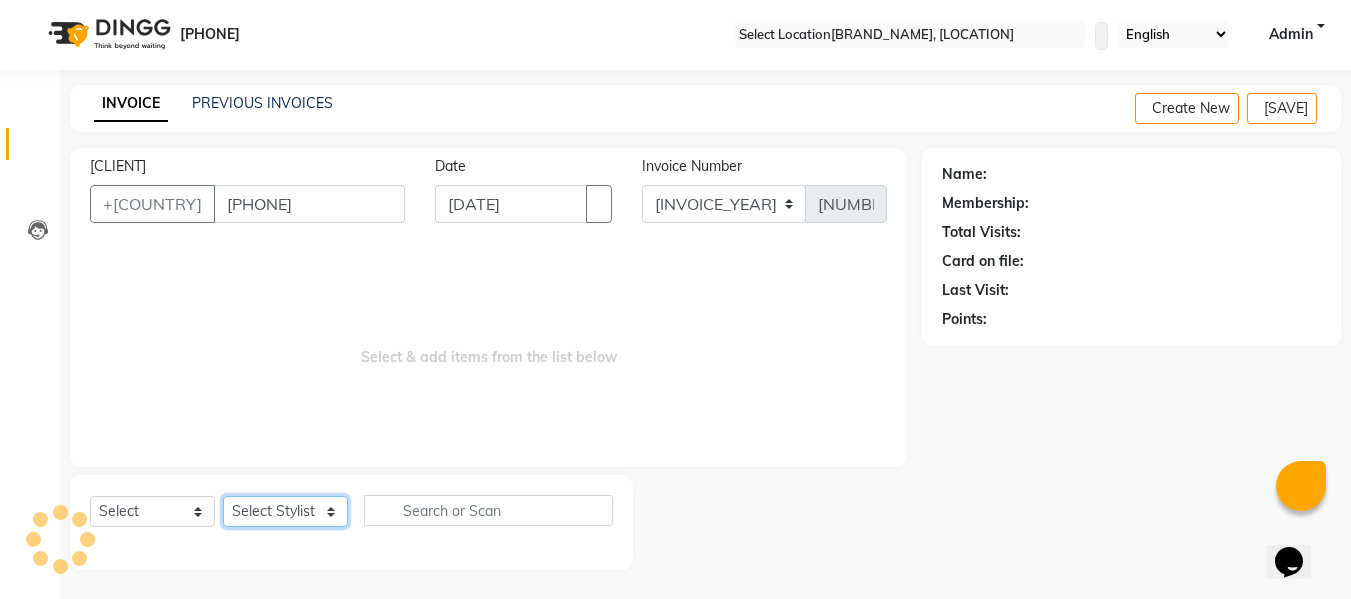 click on "Select Stylist [FIRST] [LAST] [FIRST] [LAST] [FIRST] [LAST] [FIRST] [LAST] [FIRST] [LAST] [FIRST] [LAST] [FIRST] [LAST] [FIRST] [LAST] [FIRST] [LAST] [FIRST] [LAST] [FIRST] [LAST] [FIRST] [LAST] [FIRST] [LAST] [FIRST] [LAST] [FIRST] [LAST] [FIRST] [LAST] [FIRST] [LAST] [FIRST] [LAST]" at bounding box center [285, 511] 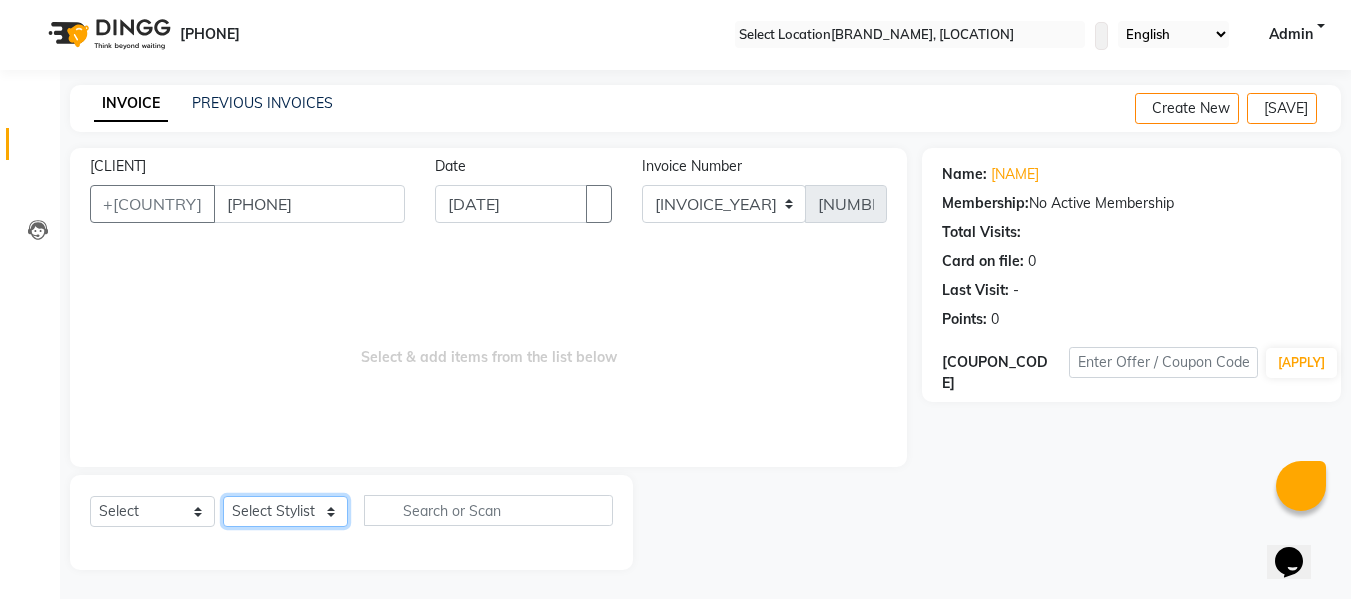 select on "65527" 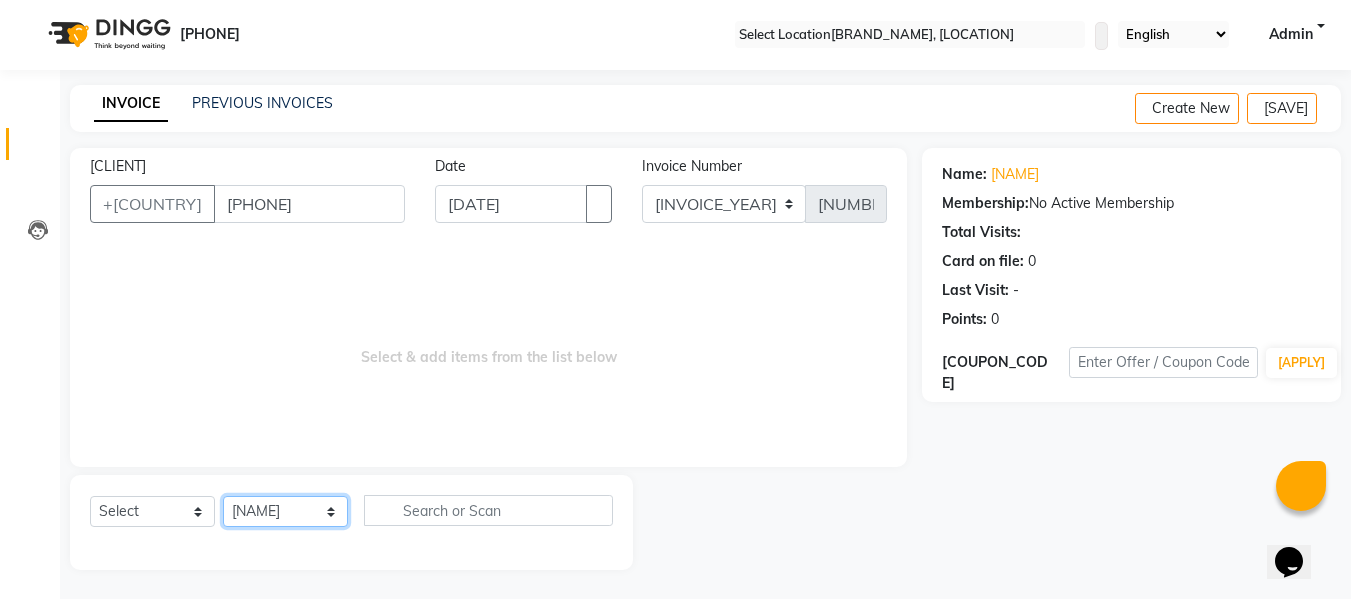 click on "Select Stylist [FIRST] [LAST] [FIRST] [LAST] [FIRST] [LAST] [FIRST] [LAST] [FIRST] [LAST] [FIRST] [LAST] [FIRST] [LAST] [FIRST] [LAST] [FIRST] [LAST] [FIRST] [LAST] [FIRST] [LAST] [FIRST] [LAST] [FIRST] [LAST] [FIRST] [LAST] [FIRST] [LAST] [FIRST] [LAST] [FIRST] [LAST] [FIRST] [LAST]" at bounding box center (285, 511) 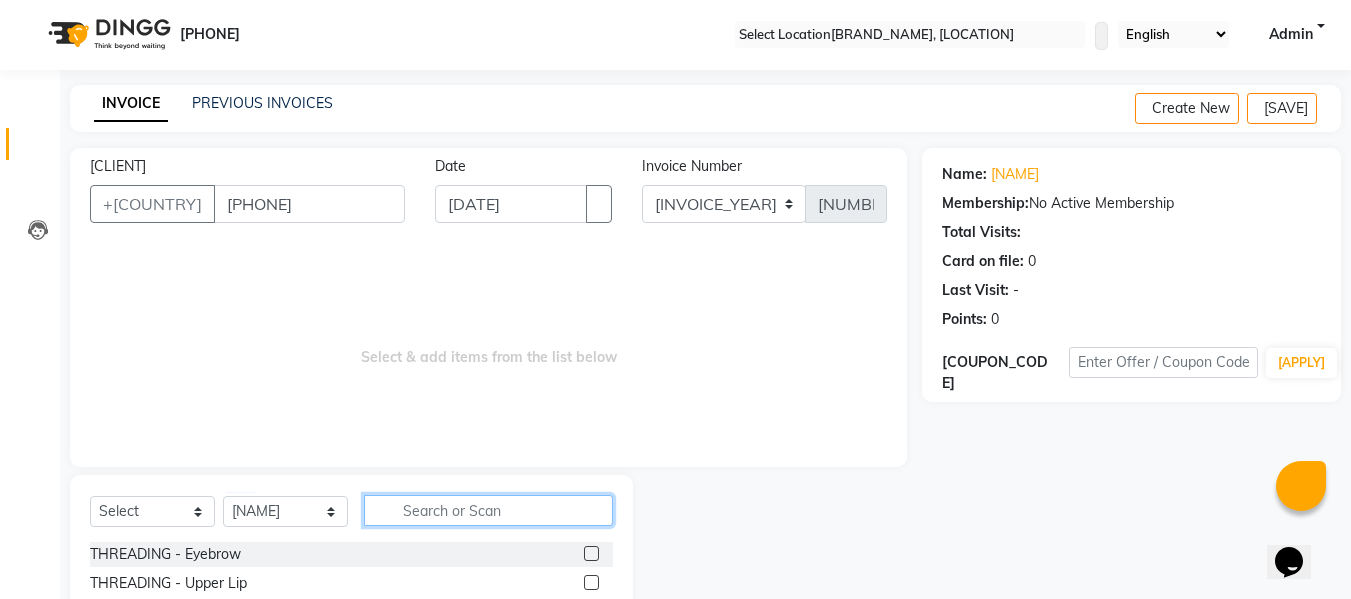 click at bounding box center [488, 510] 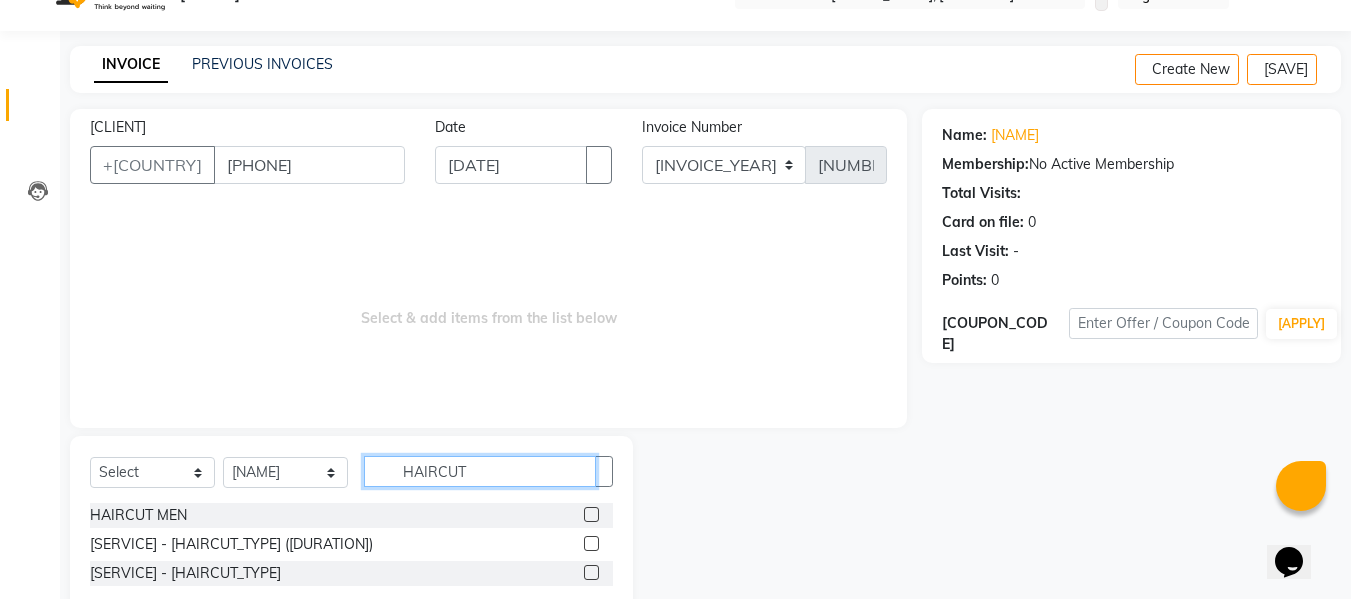scroll, scrollTop: 89, scrollLeft: 0, axis: vertical 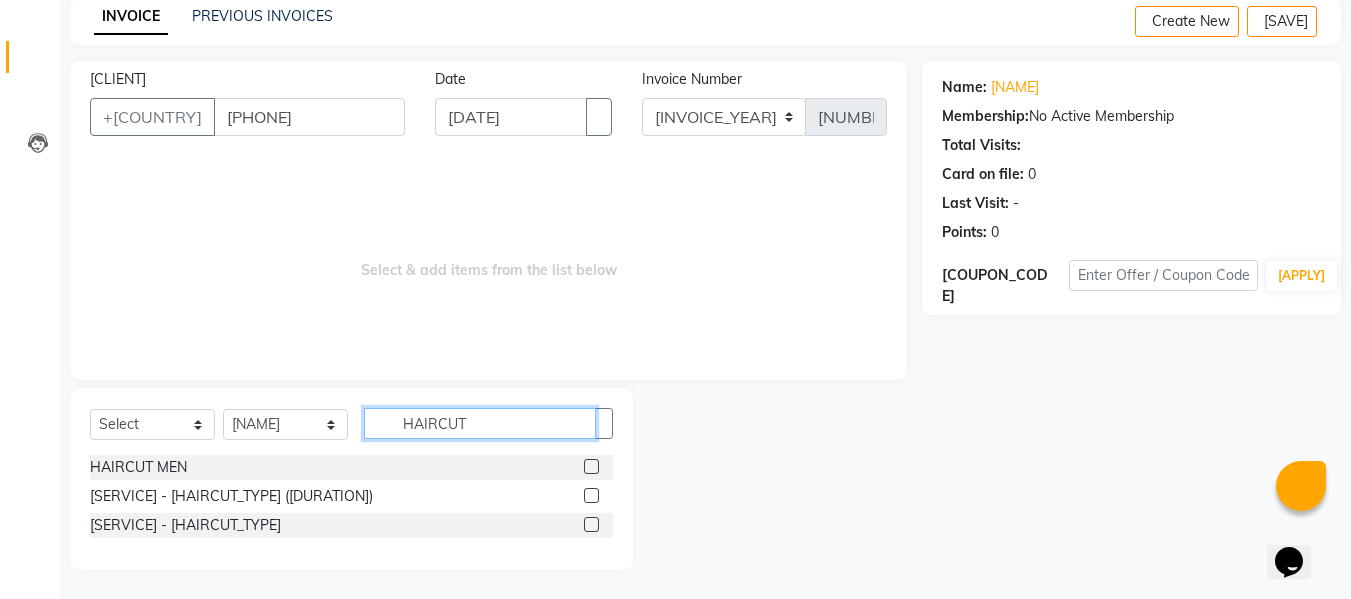 type on "HAIRCUT" 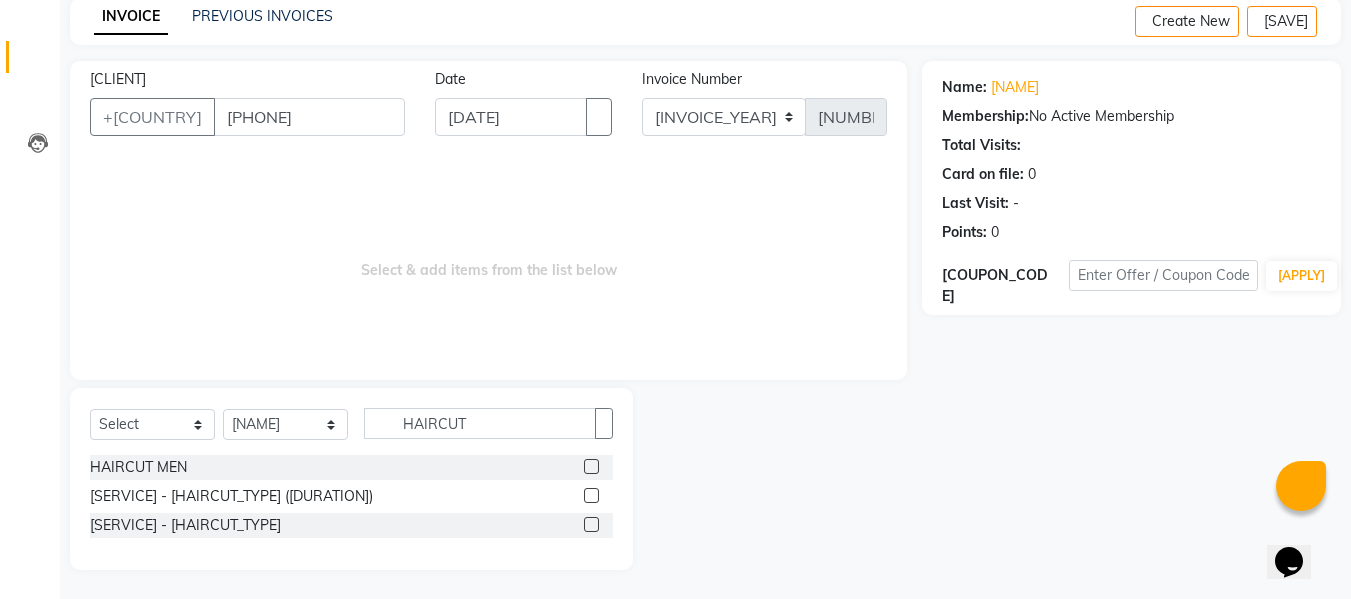click at bounding box center [591, 495] 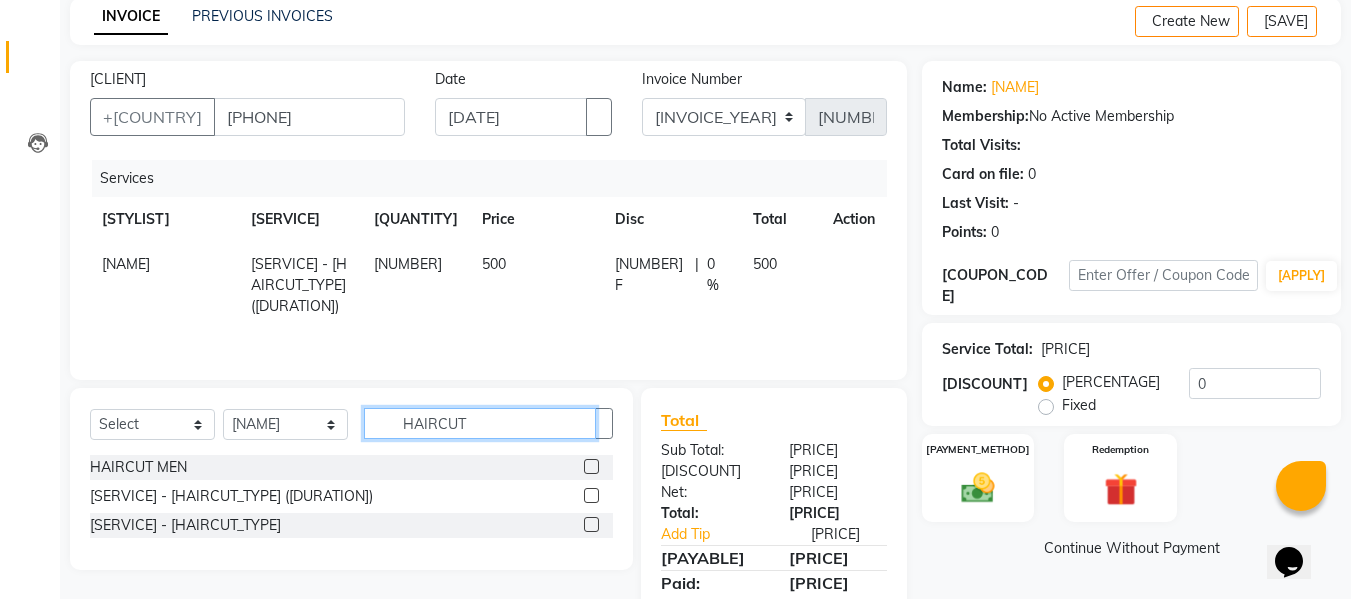 click on "HAIRCUT" at bounding box center (480, 423) 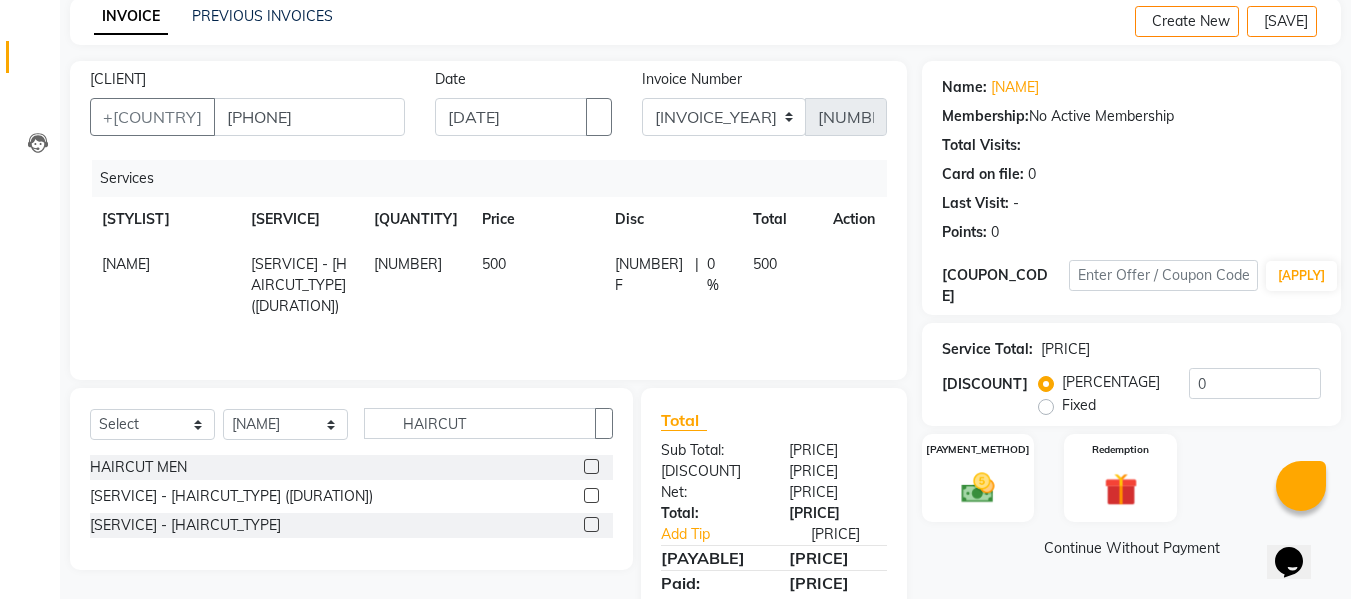 click on "500" at bounding box center [536, 285] 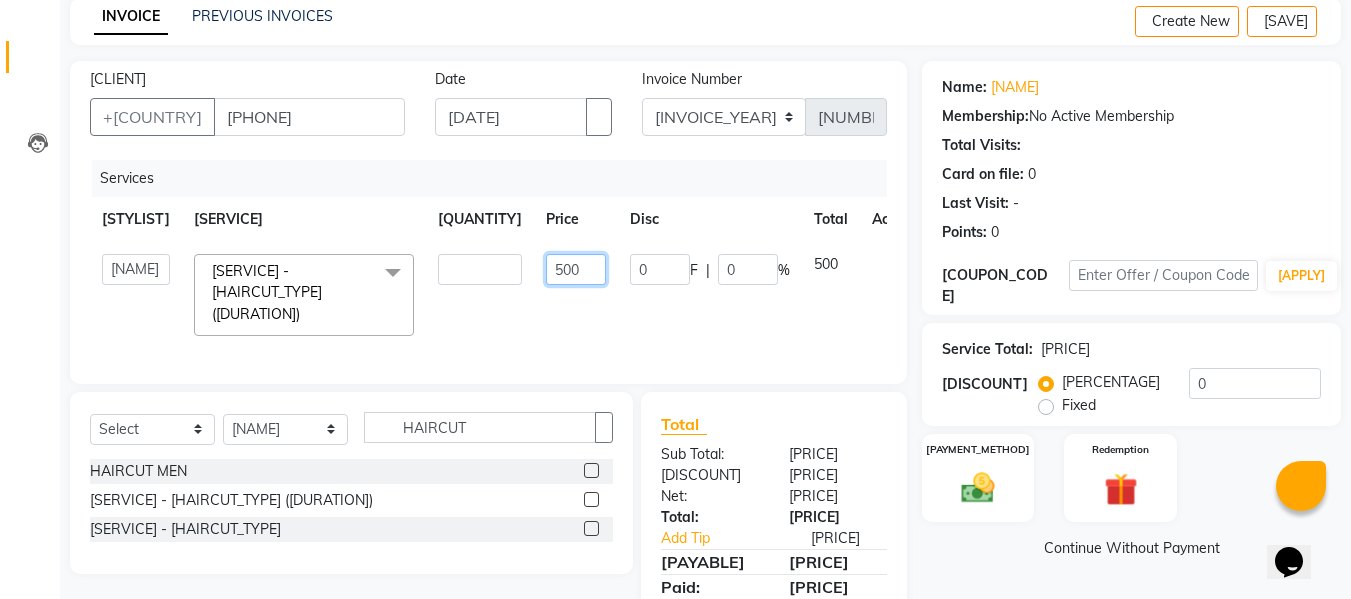 click on "500" at bounding box center (480, 269) 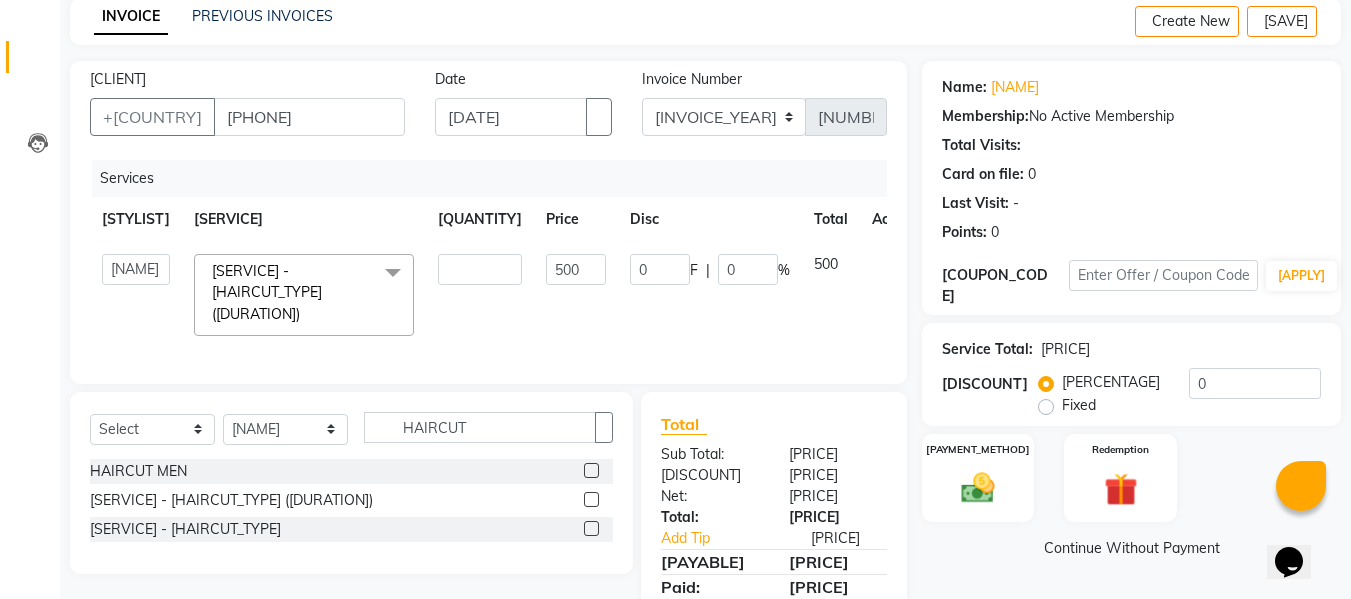 click on "500" at bounding box center (831, 295) 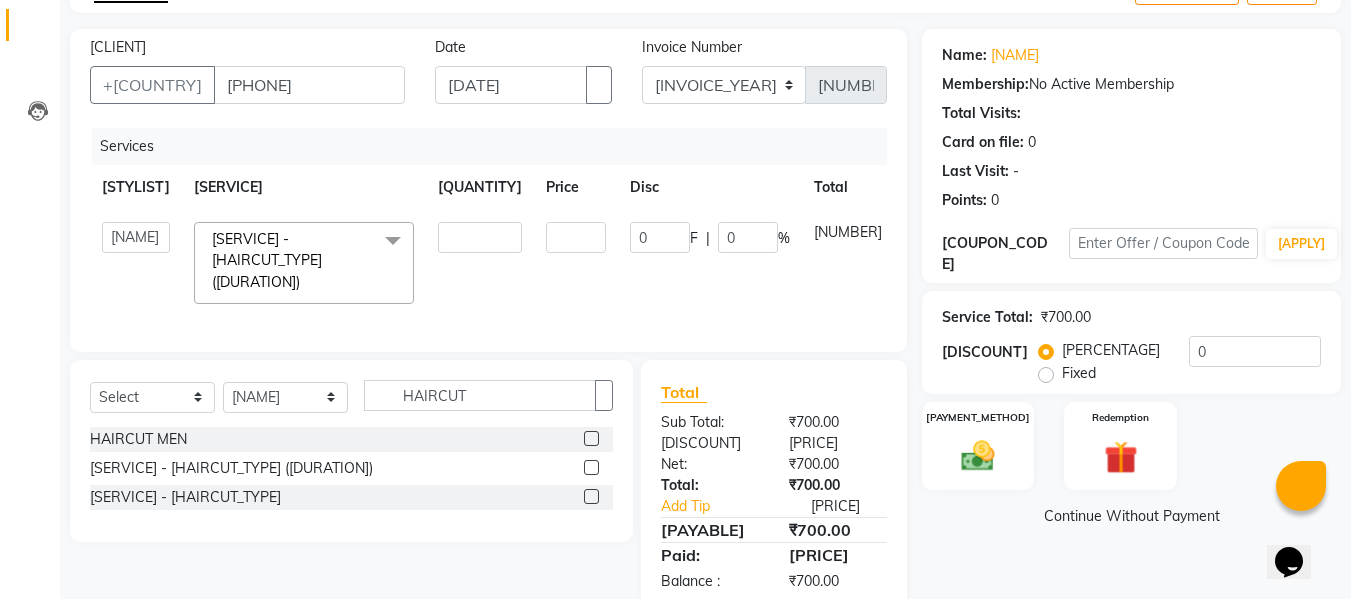 scroll, scrollTop: 159, scrollLeft: 0, axis: vertical 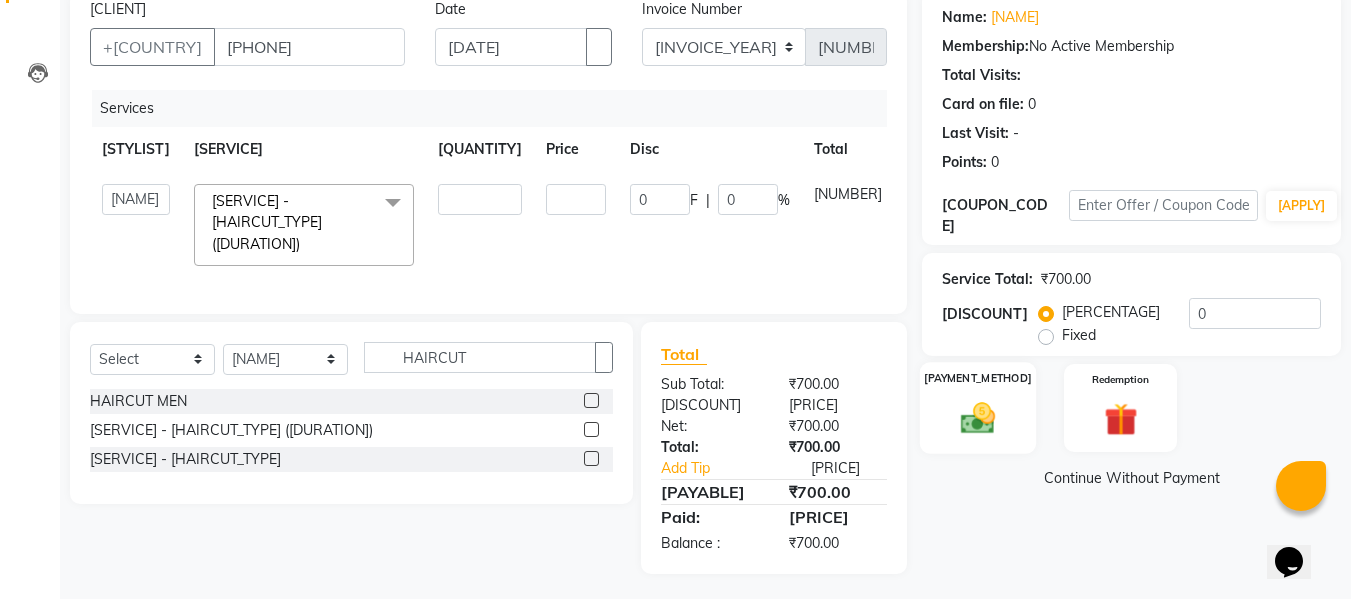 click on "[PAYMENT_METHOD]" at bounding box center (978, 408) 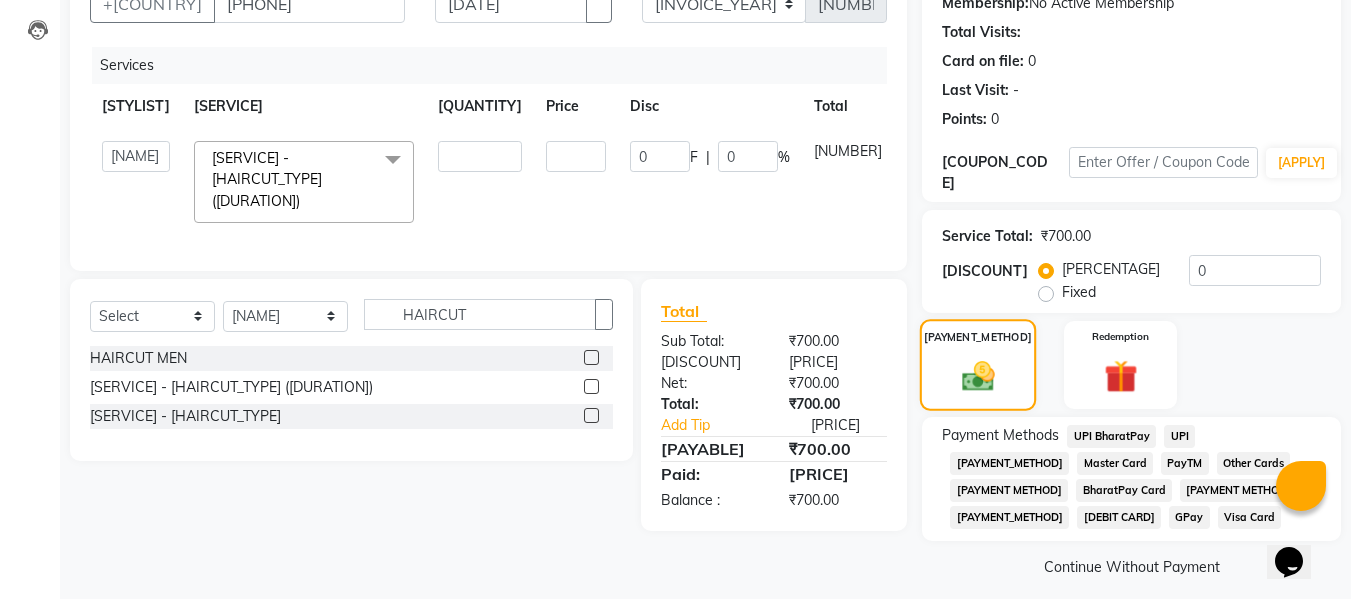 scroll, scrollTop: 204, scrollLeft: 0, axis: vertical 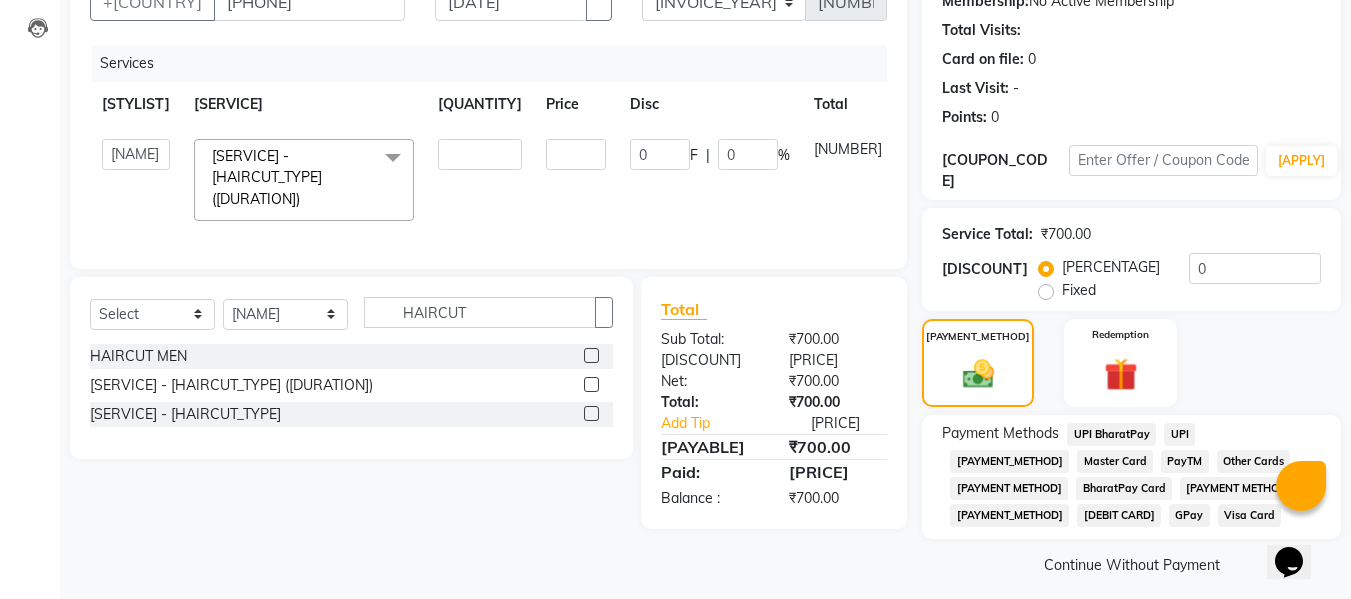 click on "GPay" at bounding box center [1111, 434] 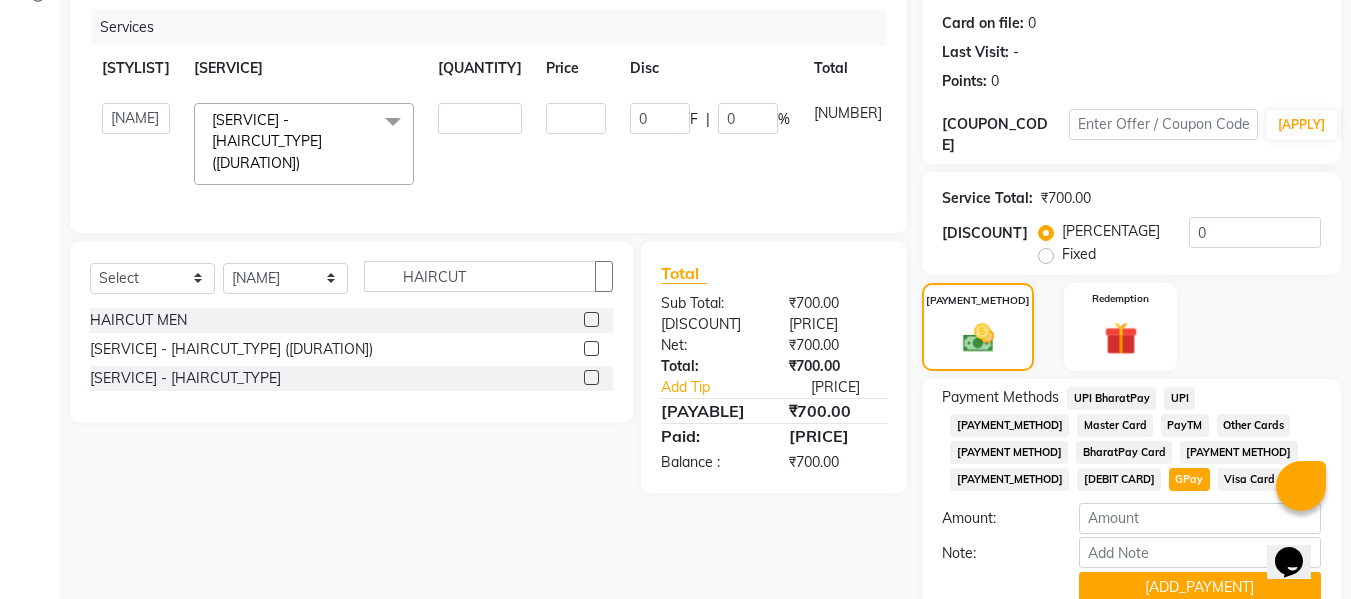 scroll, scrollTop: 287, scrollLeft: 0, axis: vertical 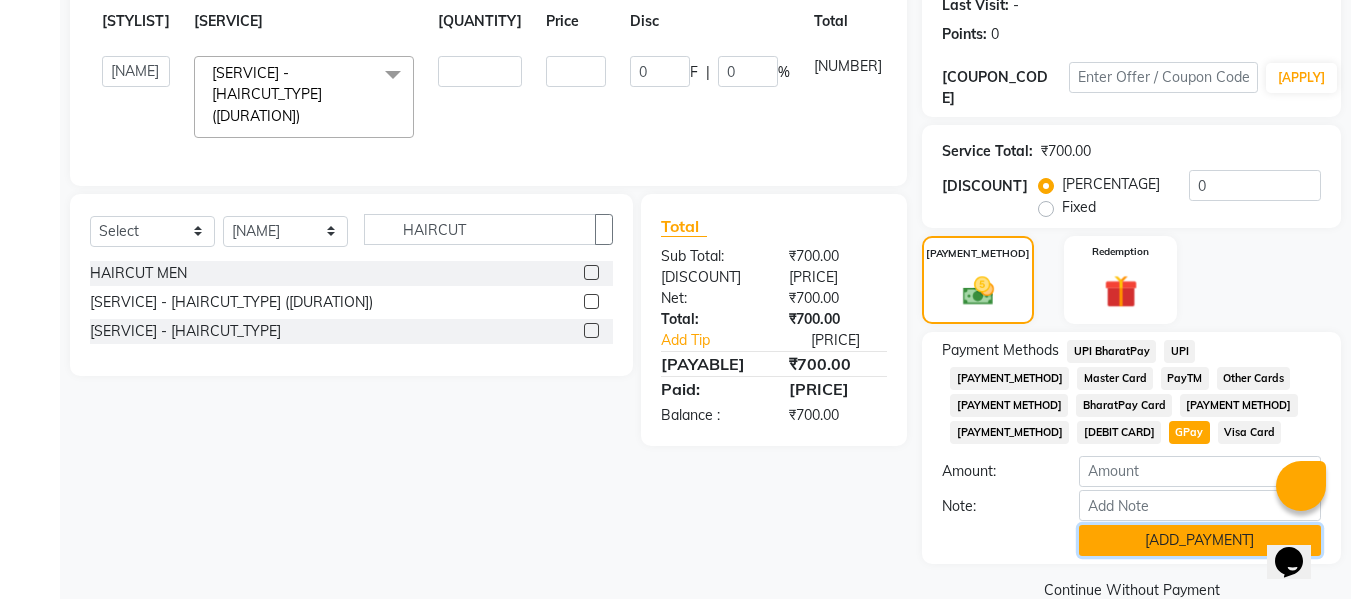 click on "[ADD_PAYMENT]" at bounding box center [1200, 540] 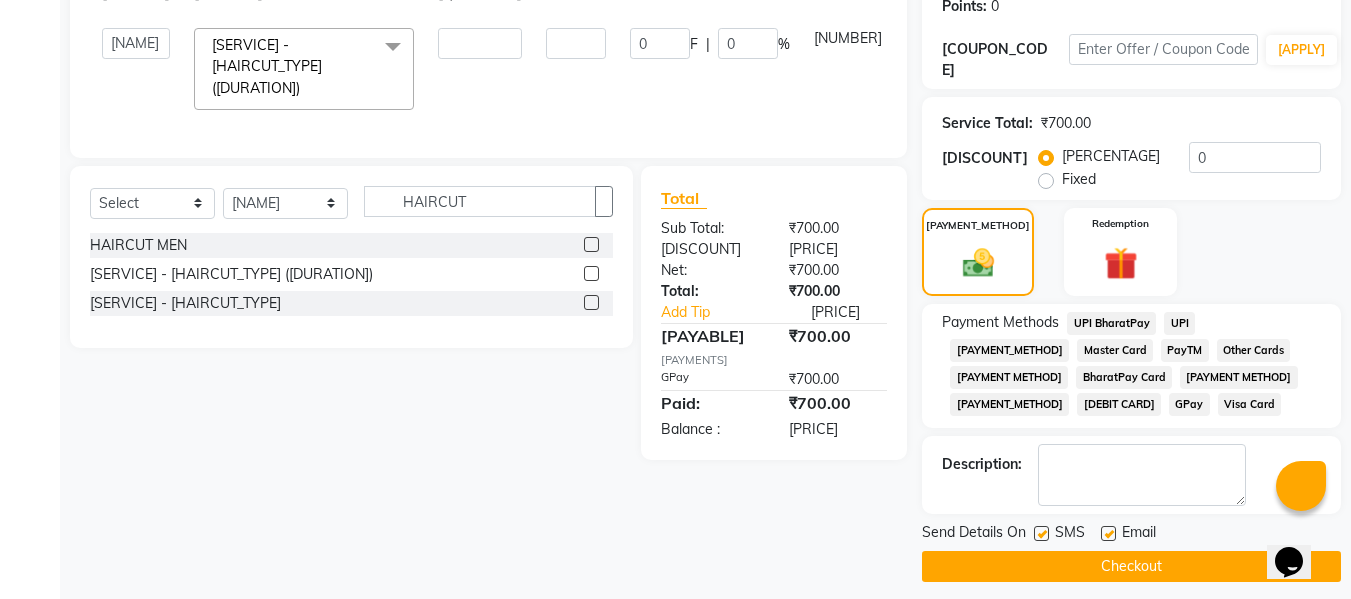 scroll, scrollTop: 317, scrollLeft: 0, axis: vertical 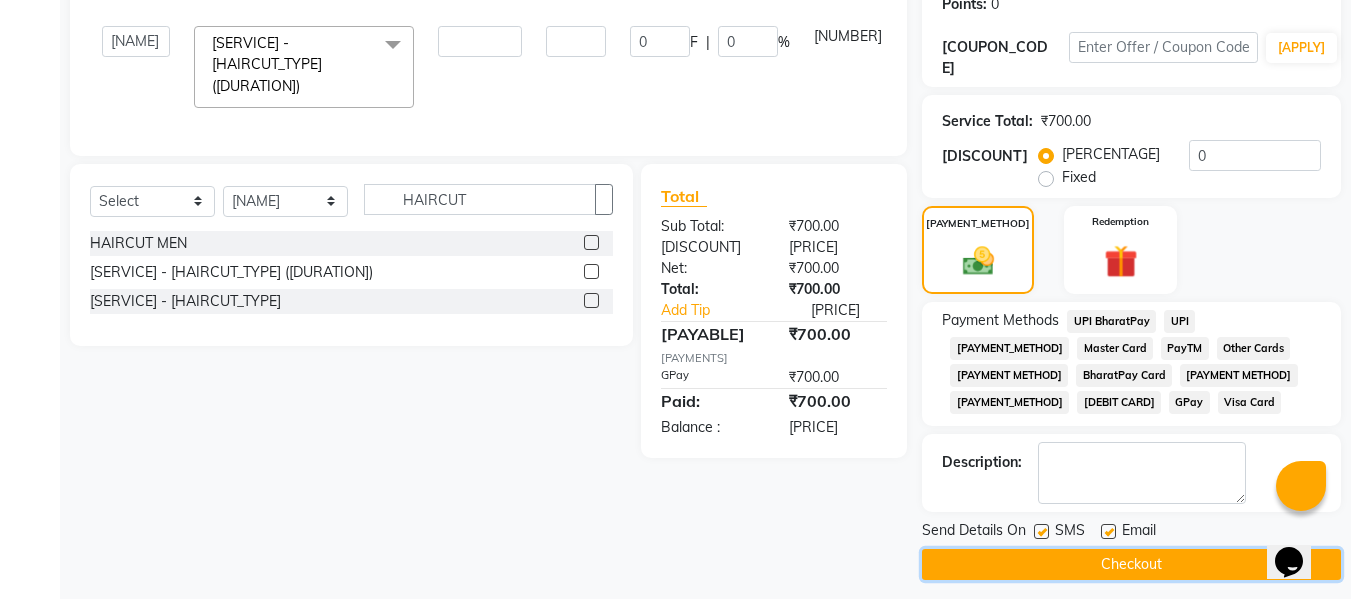 click on "Checkout" at bounding box center [1131, 564] 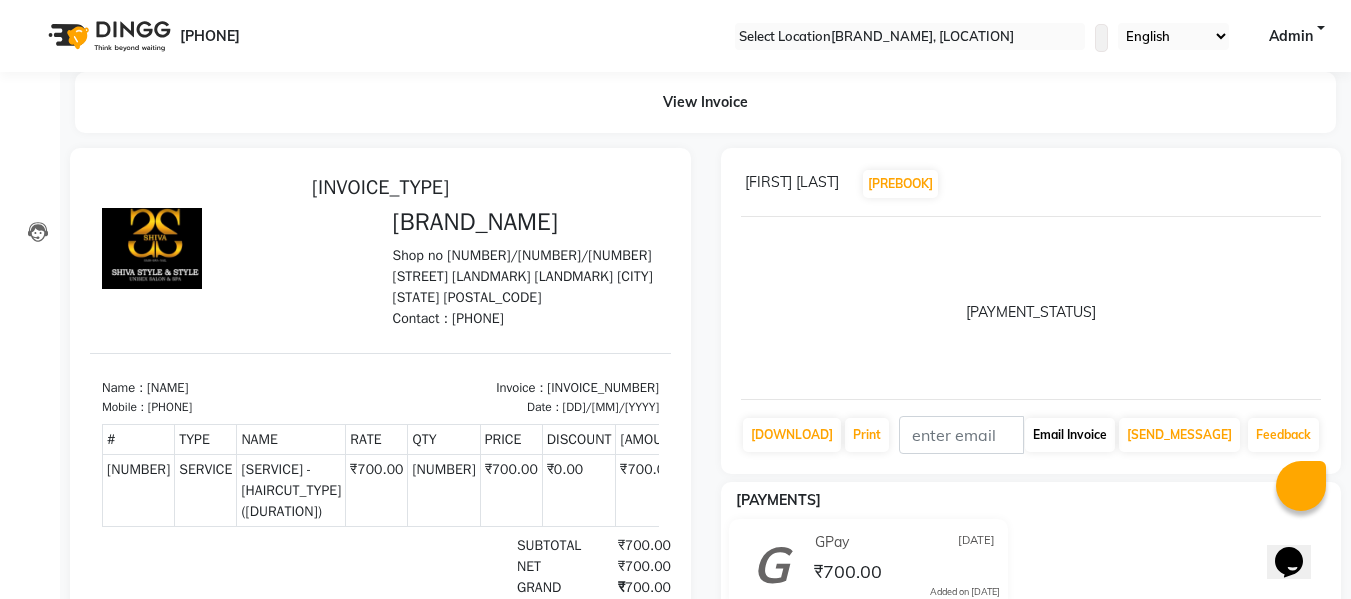 scroll, scrollTop: 0, scrollLeft: 0, axis: both 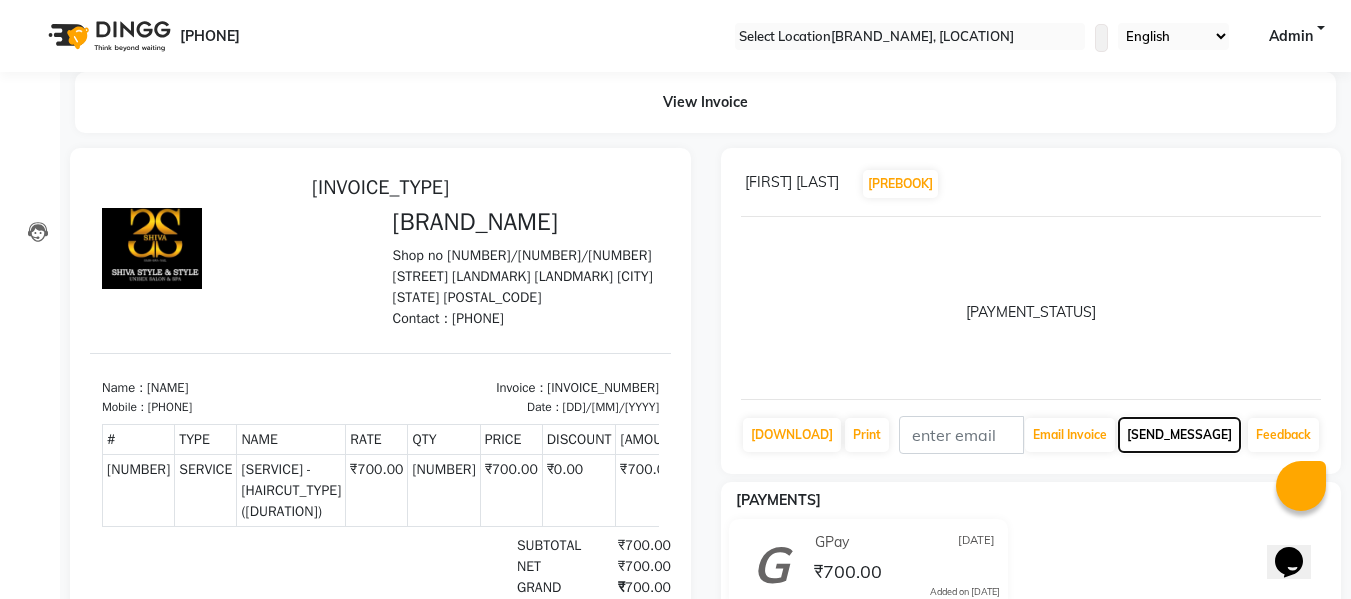 click on "[SEND_MESSAGE]" at bounding box center (1070, 435) 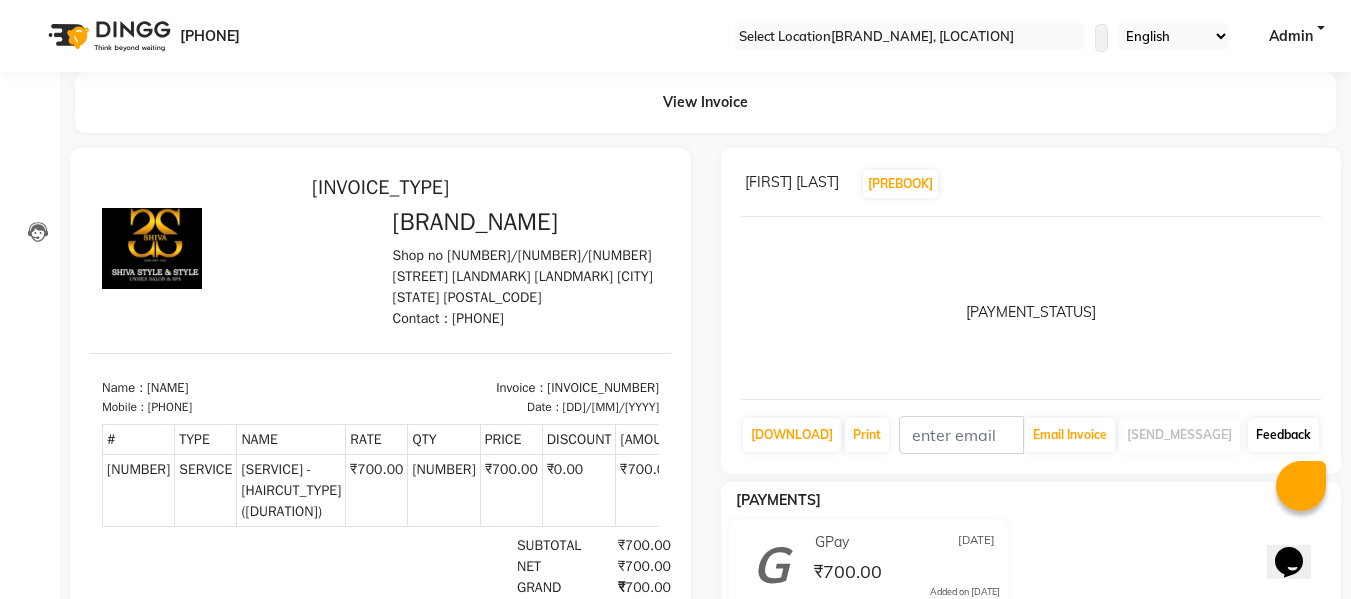 click on "Feedback" at bounding box center [1283, 435] 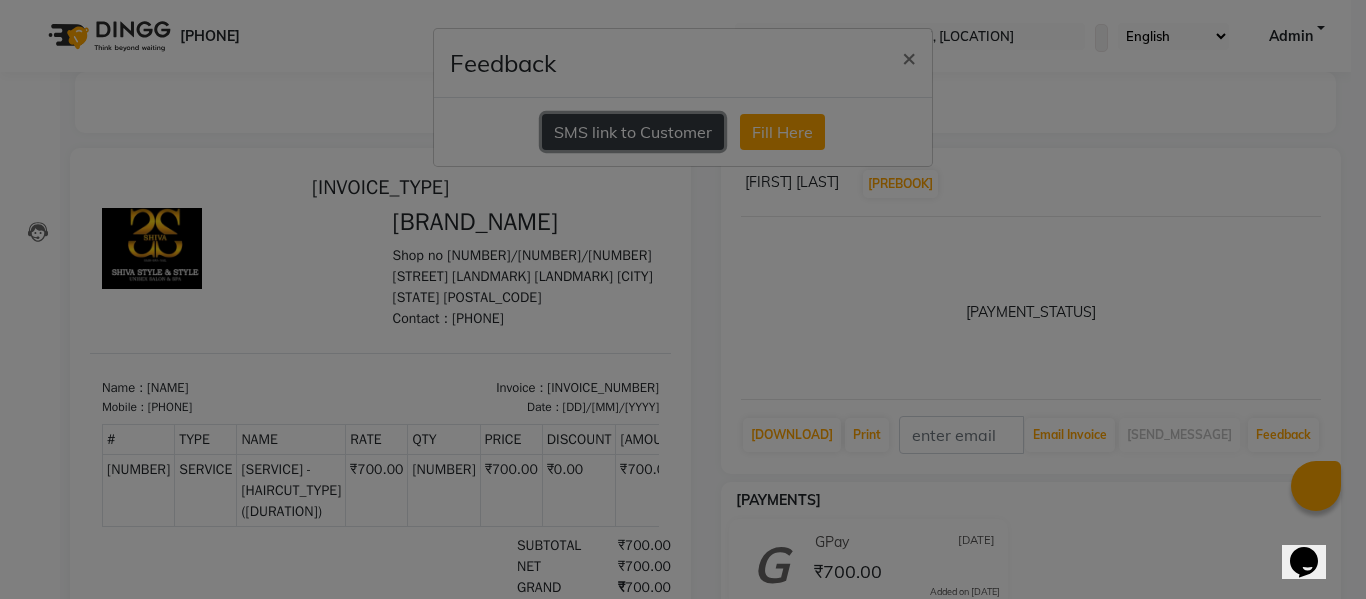 click on "SMS link to Customer" at bounding box center [633, 132] 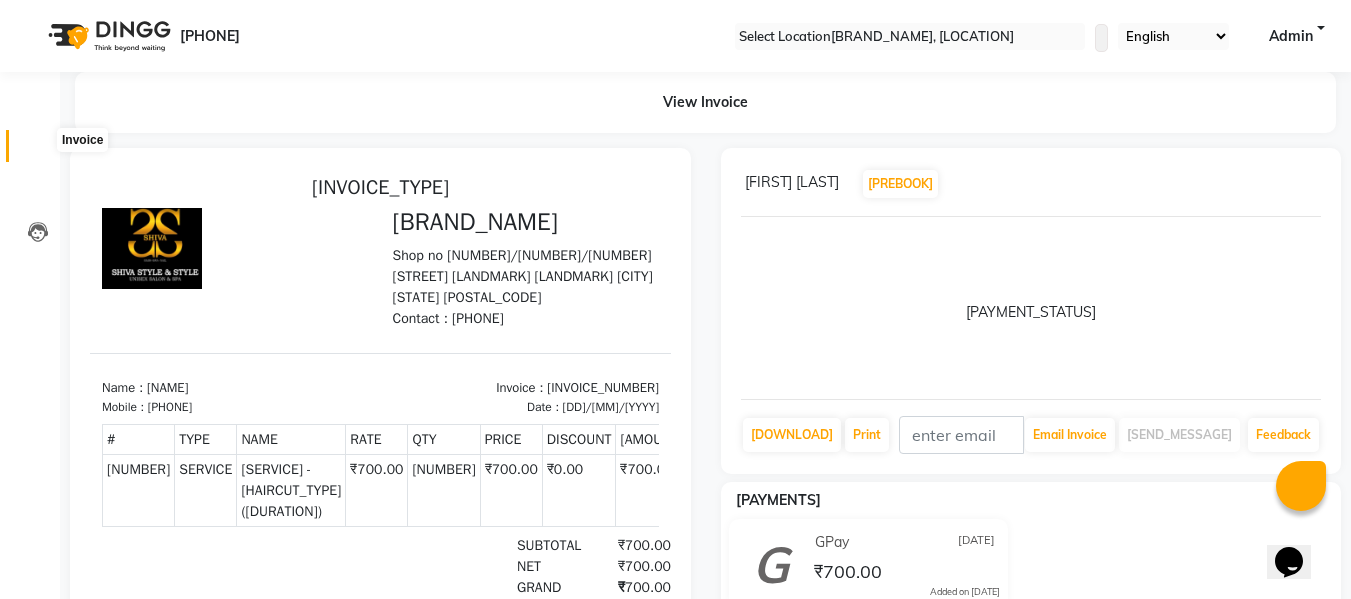 click at bounding box center [38, 151] 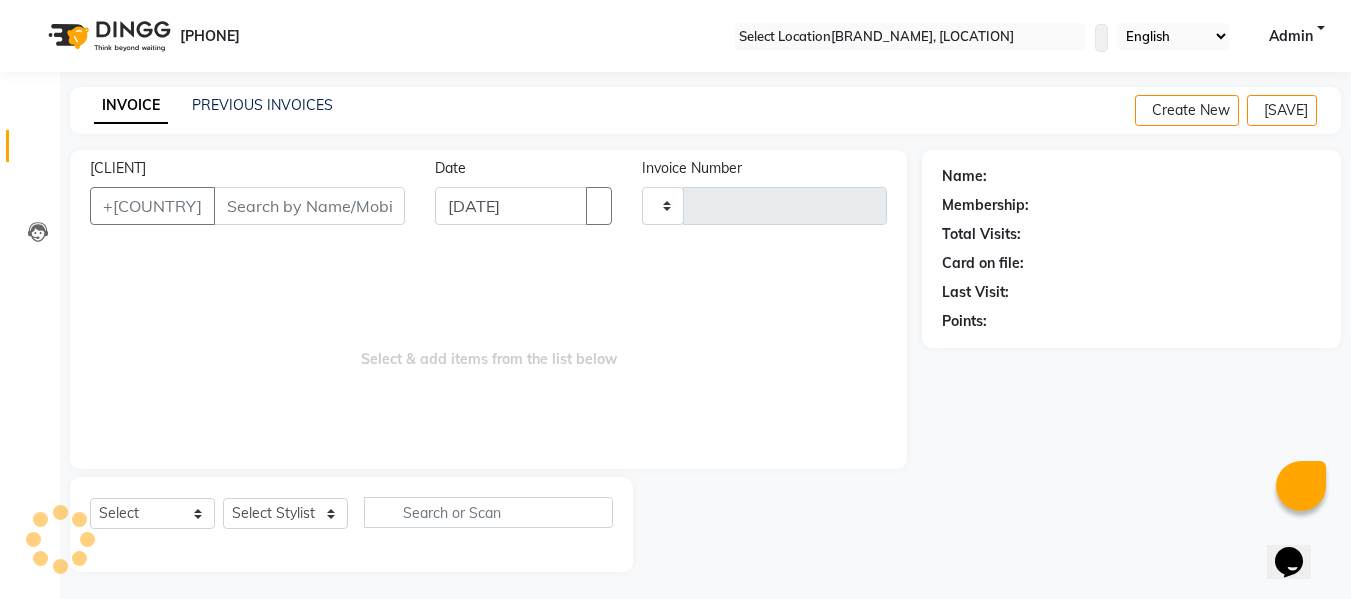 scroll, scrollTop: 2, scrollLeft: 0, axis: vertical 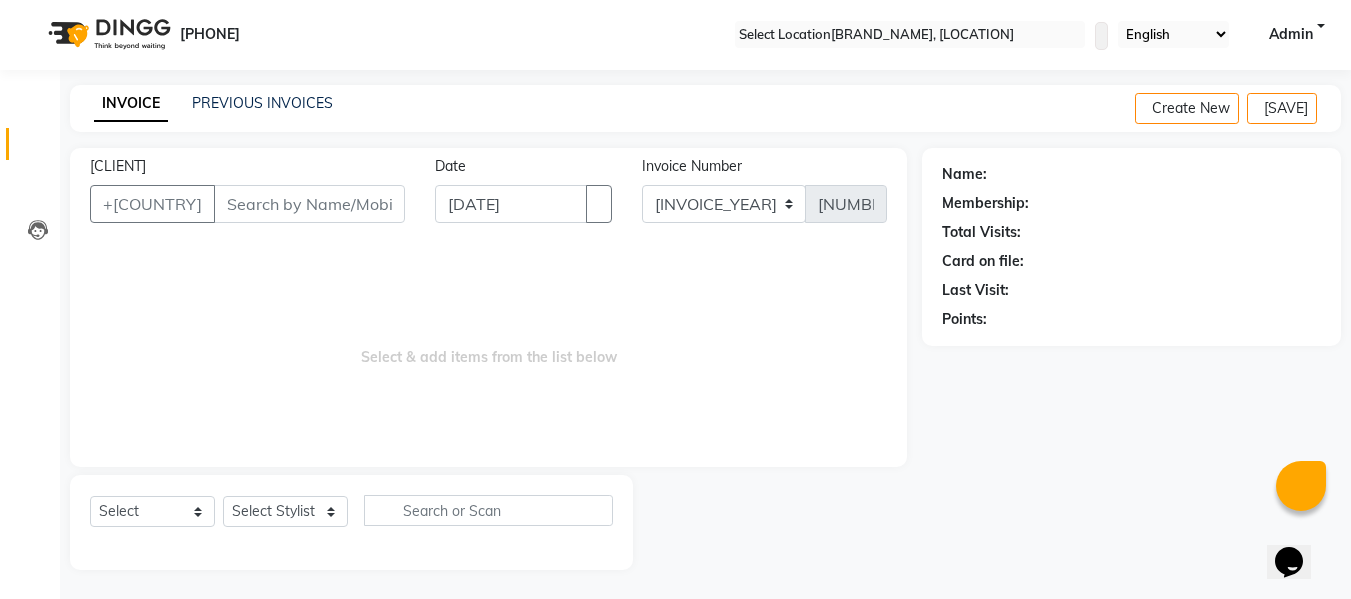 click on "[CLIENT]" at bounding box center [309, 204] 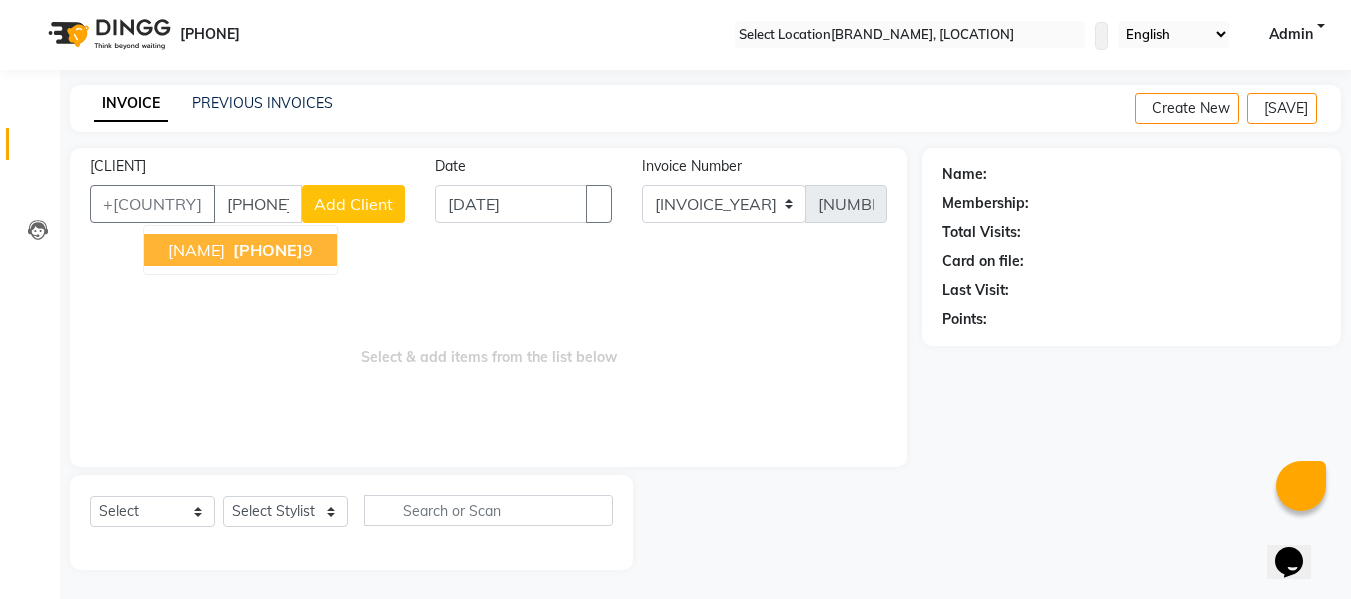 click on "[PHONE]" at bounding box center [268, 250] 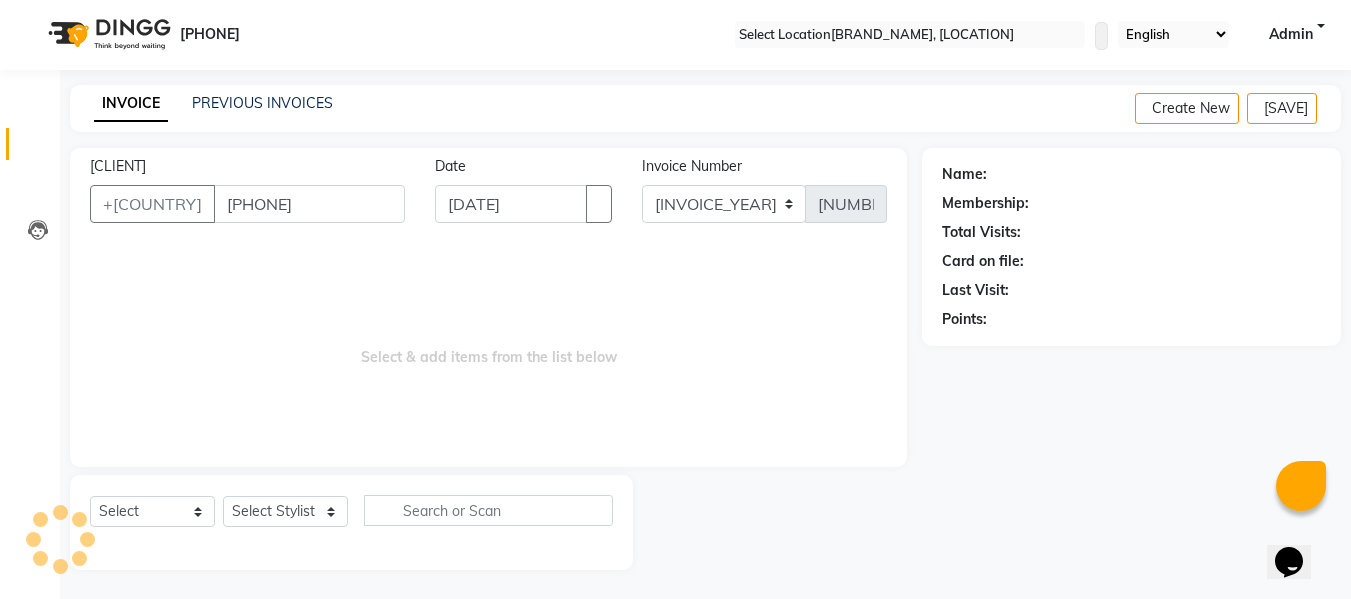 type on "[PHONE]" 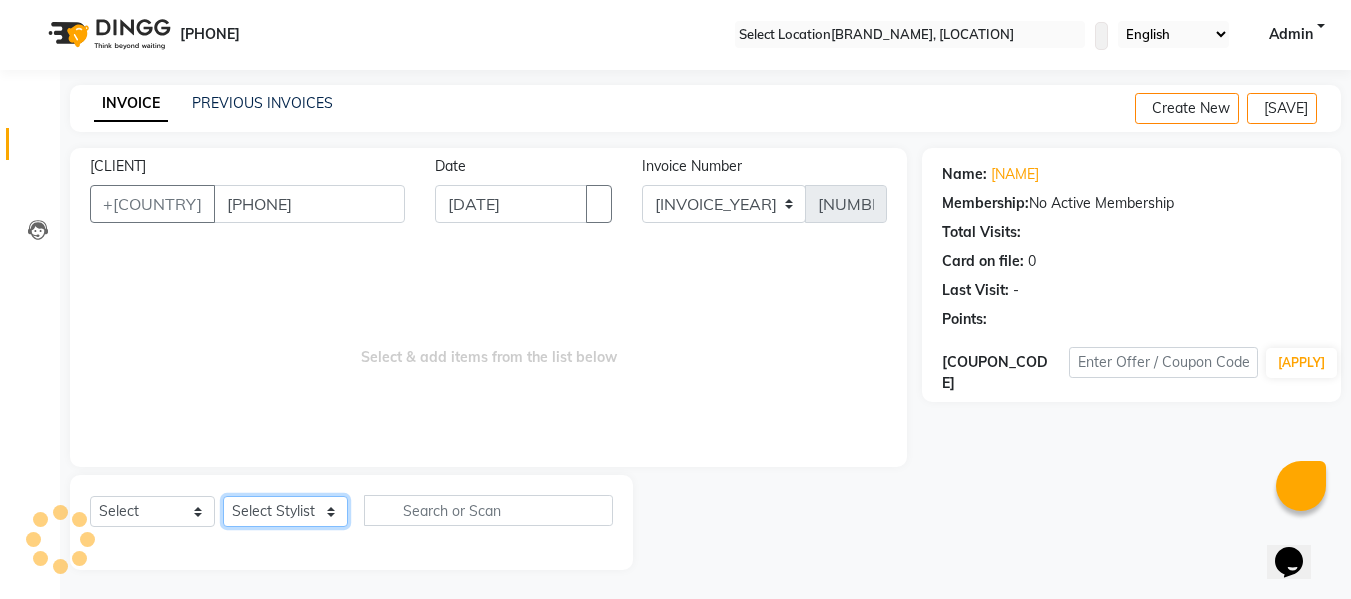 click on "Select Stylist [FIRST] [LAST] [FIRST] [LAST] [FIRST] [LAST] [FIRST] [LAST] [FIRST] [LAST] [FIRST] [LAST] [FIRST] [LAST] [FIRST] [LAST] [FIRST] [LAST] [FIRST] [LAST] [FIRST] [LAST] [FIRST] [LAST] [FIRST] [LAST] [FIRST] [LAST] [FIRST] [LAST] [FIRST] [LAST] [FIRST] [LAST] [FIRST] [LAST]" at bounding box center [285, 511] 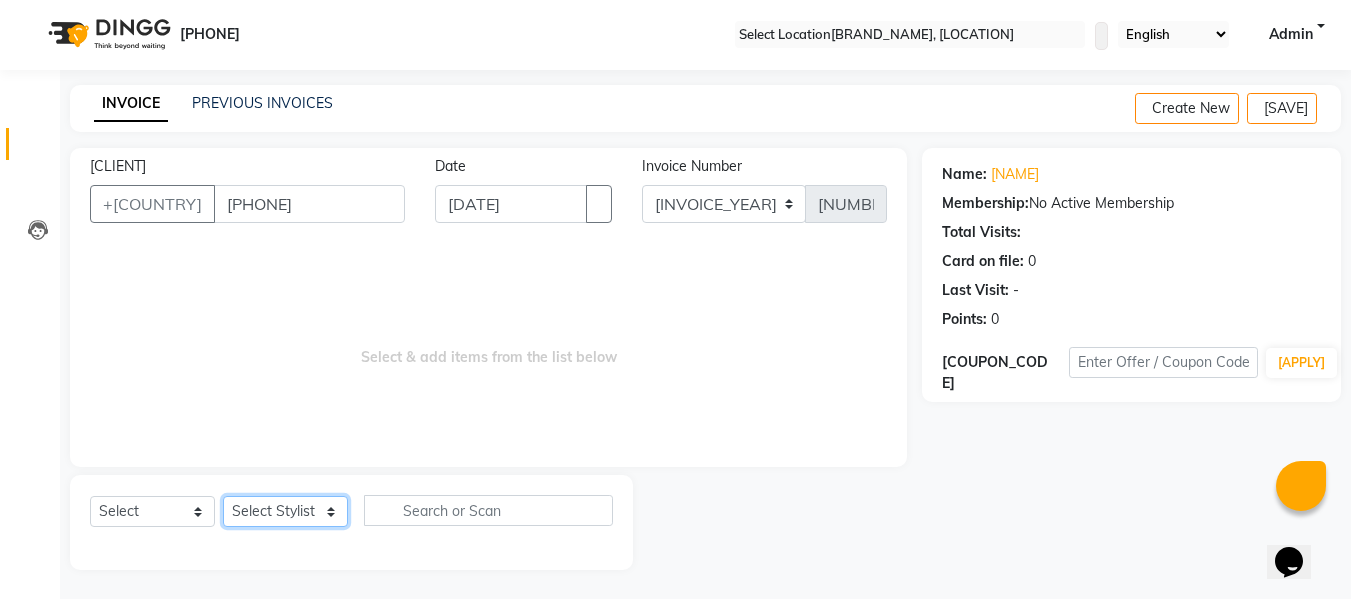 select on "65540" 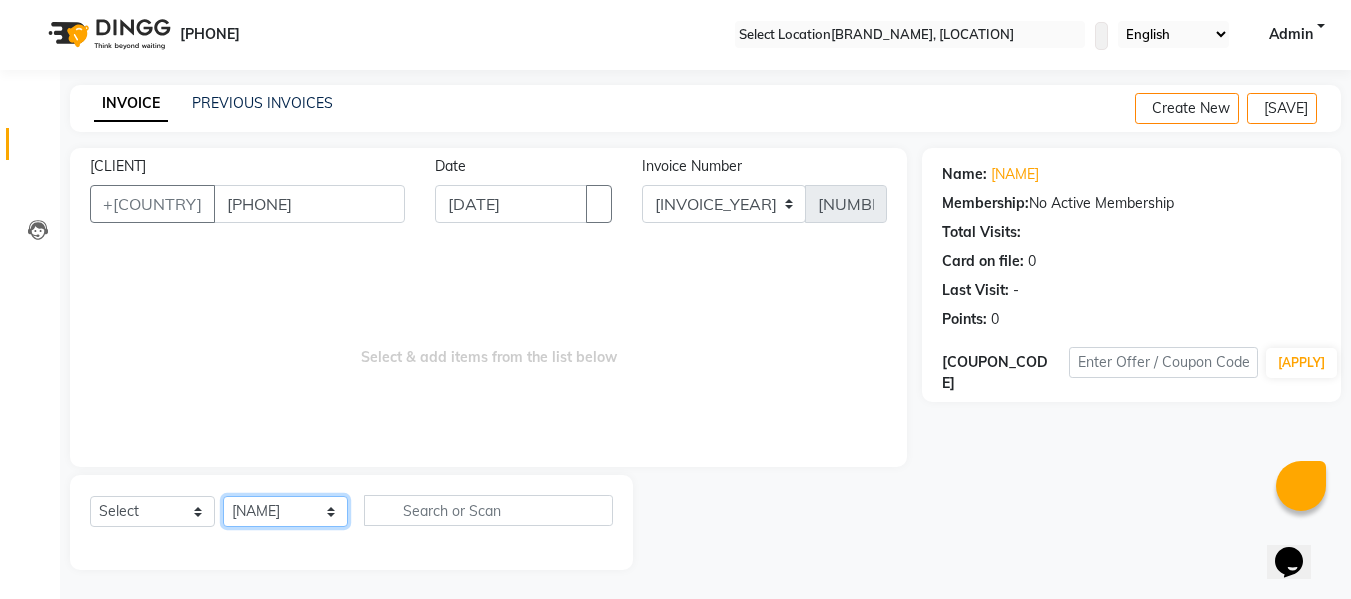 click on "Select Stylist [FIRST] [LAST] [FIRST] [LAST] [FIRST] [LAST] [FIRST] [LAST] [FIRST] [LAST] [FIRST] [LAST] [FIRST] [LAST] [FIRST] [LAST] [FIRST] [LAST] [FIRST] [LAST] [FIRST] [LAST] [FIRST] [LAST] [FIRST] [LAST] [FIRST] [LAST] [FIRST] [LAST] [FIRST] [LAST] [FIRST] [LAST] [FIRST] [LAST]" at bounding box center (285, 511) 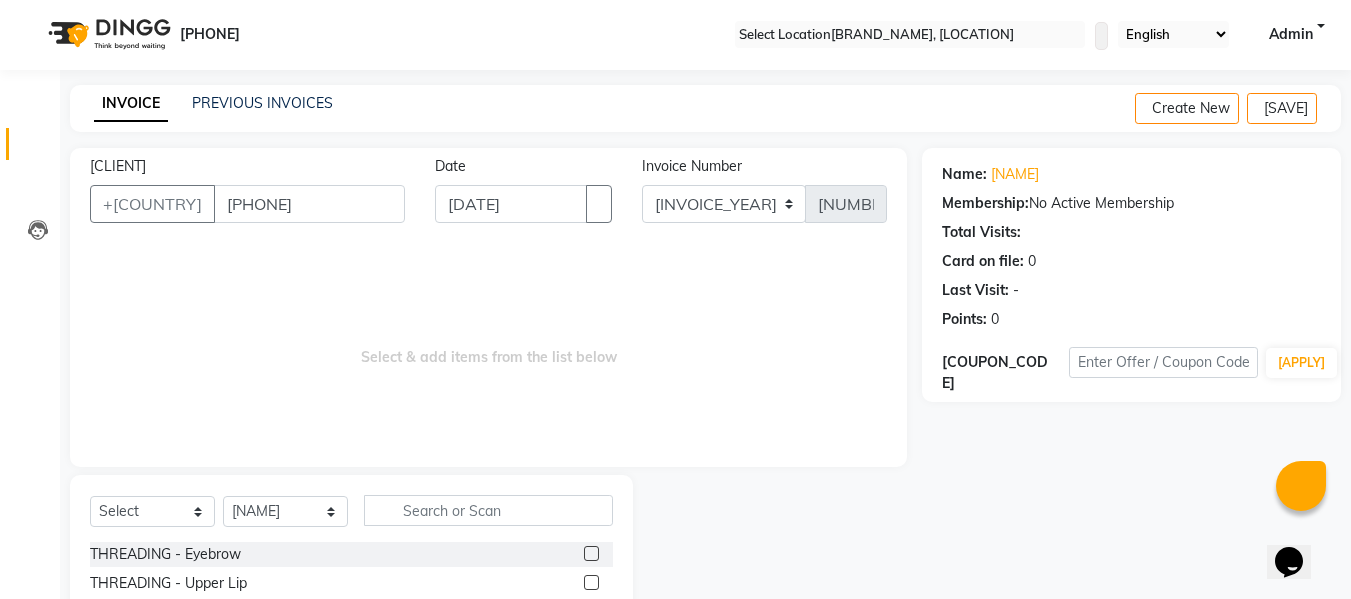 click on "Client [PHONE] Date [DATE] Invoice Number [INVOICE_NUMBER] [INVOICE_NUMBER] Select & add items from the list below" at bounding box center [488, 307] 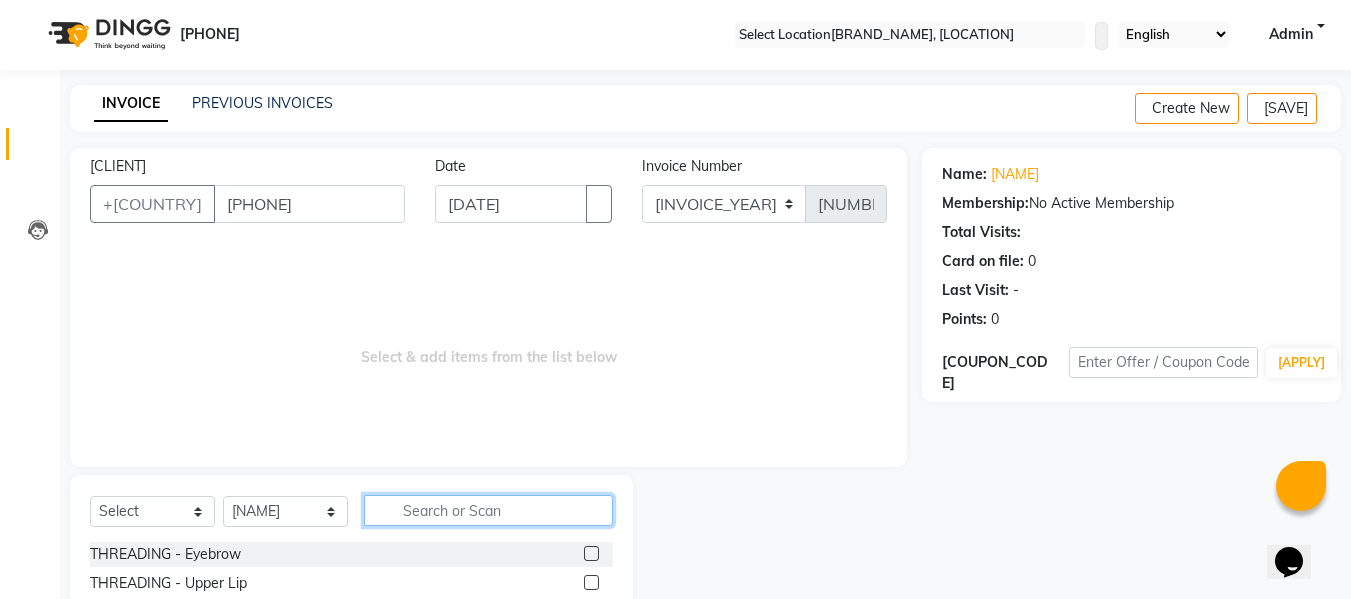 click at bounding box center (488, 510) 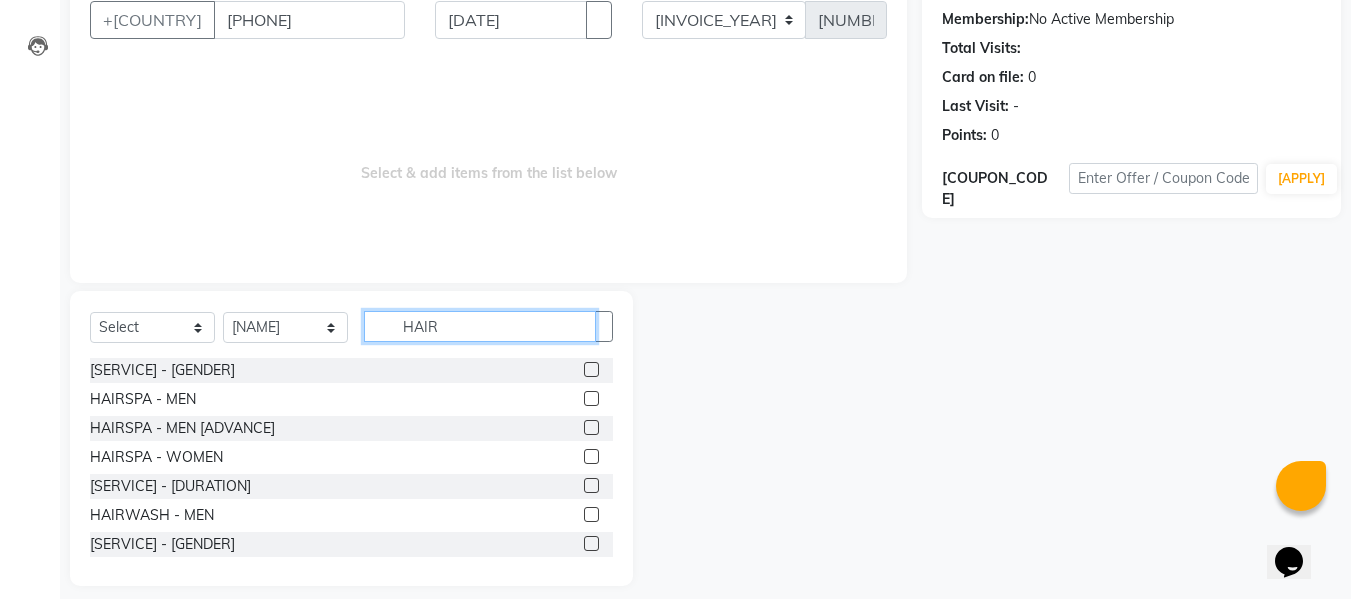 scroll, scrollTop: 202, scrollLeft: 0, axis: vertical 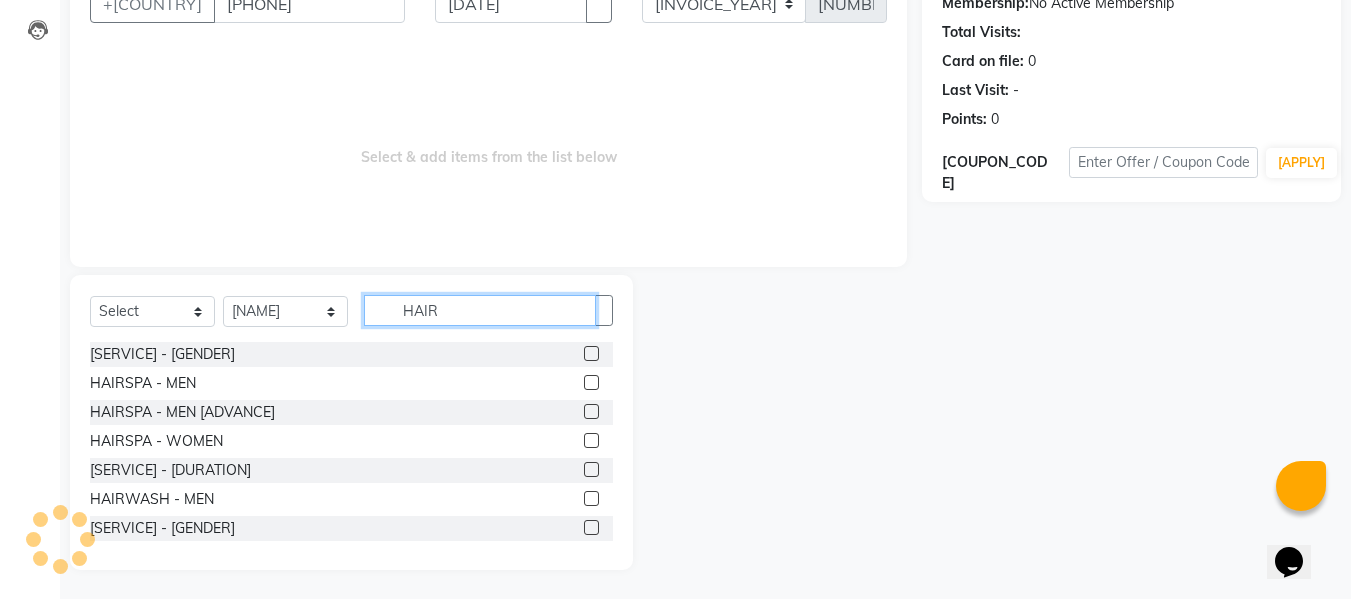 type on "HAIR" 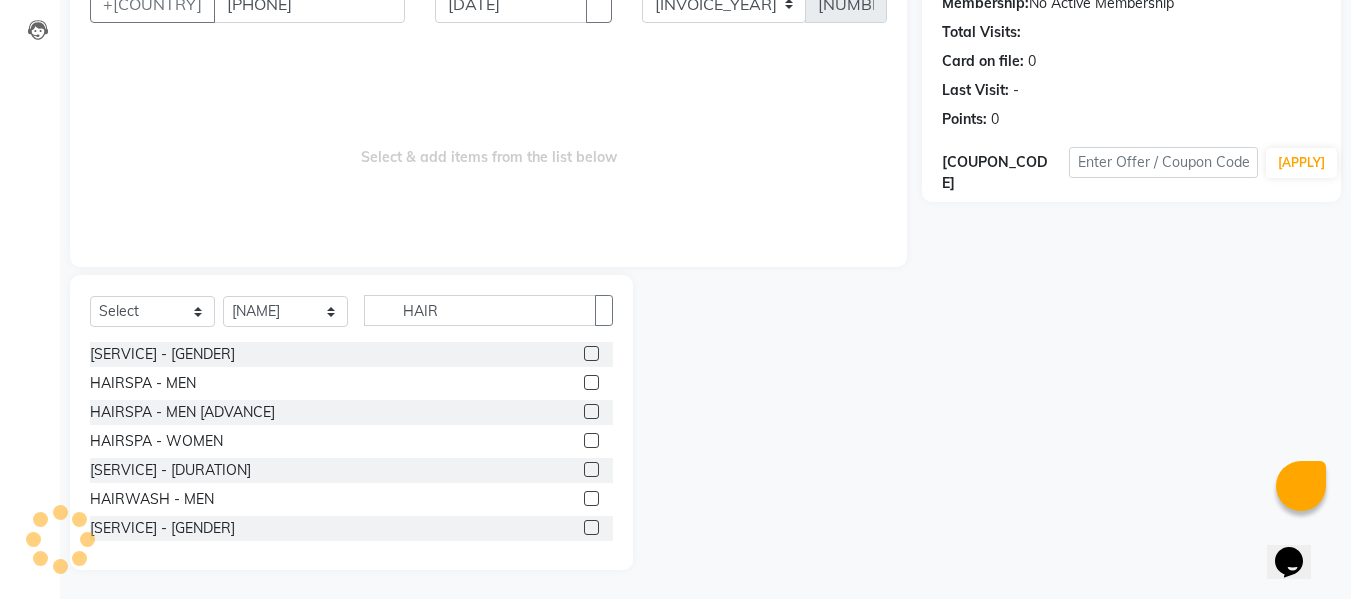 click at bounding box center (591, 440) 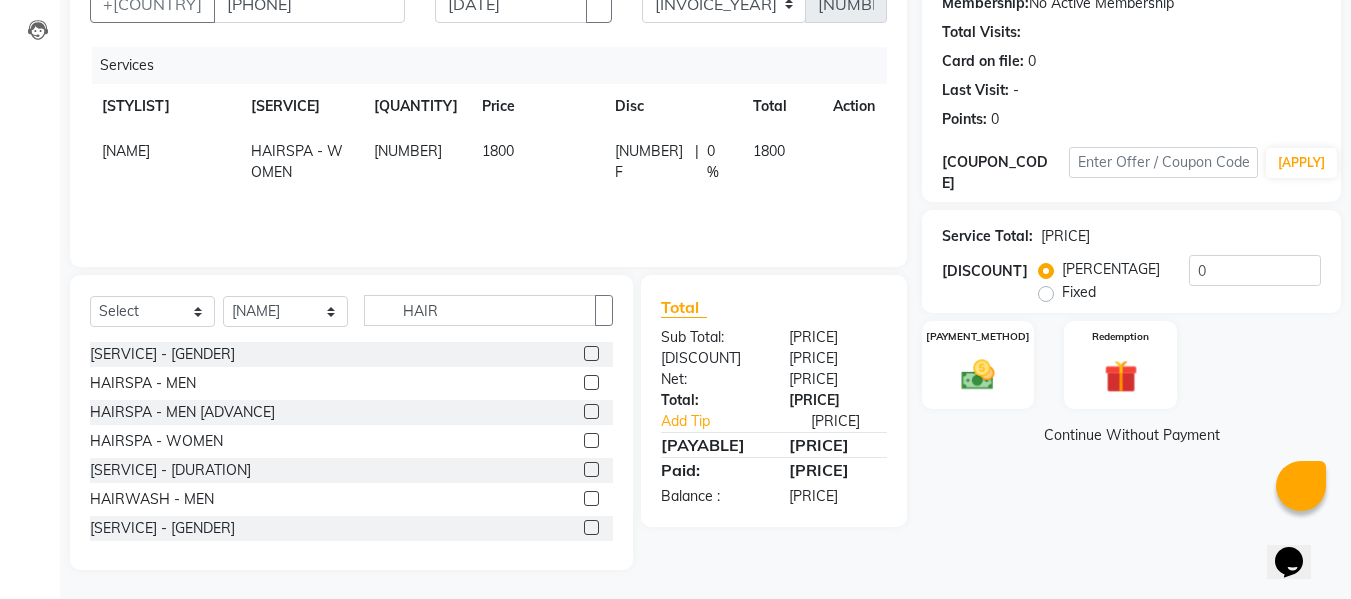 click on "1800" at bounding box center (536, 162) 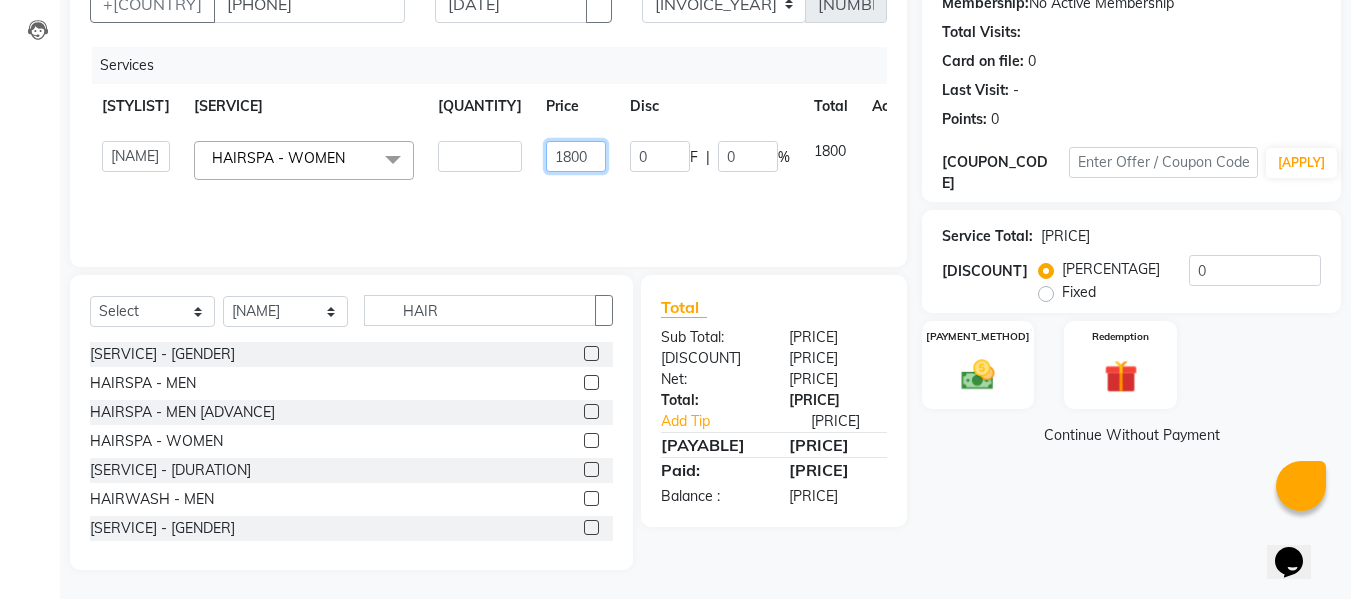 click on "1800" at bounding box center (480, 156) 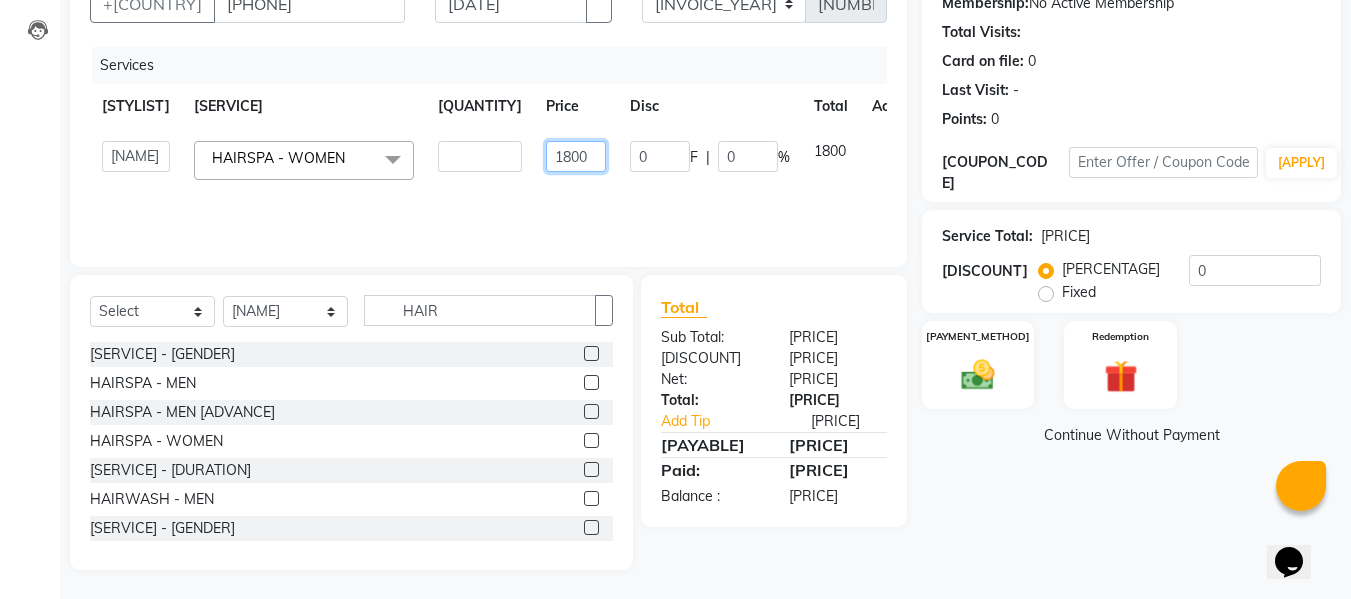 type on "[NUMBER]" 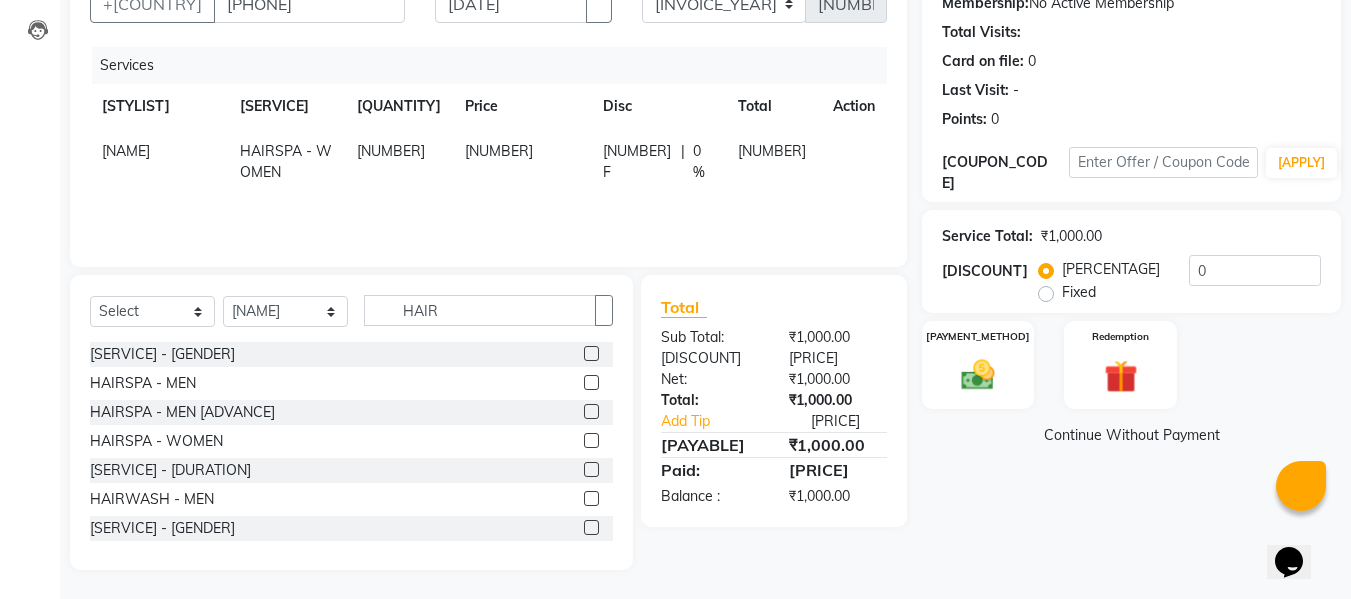 click on "[NUMBER]" at bounding box center [773, 162] 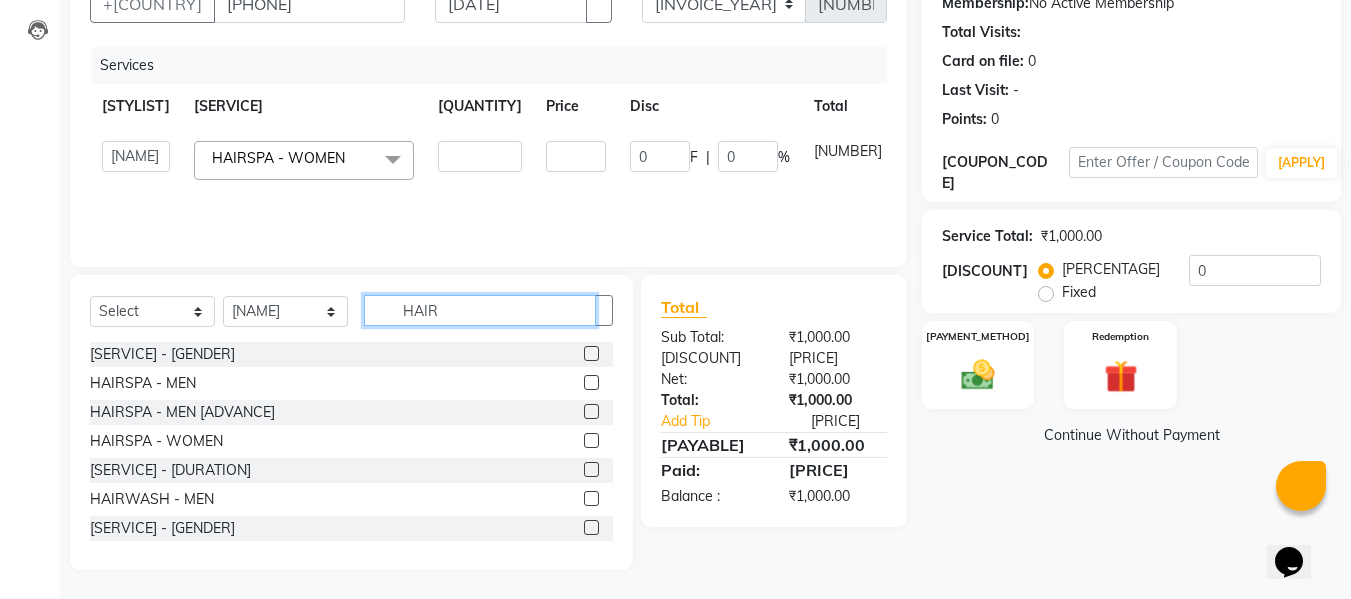 click on "HAIR" at bounding box center (480, 310) 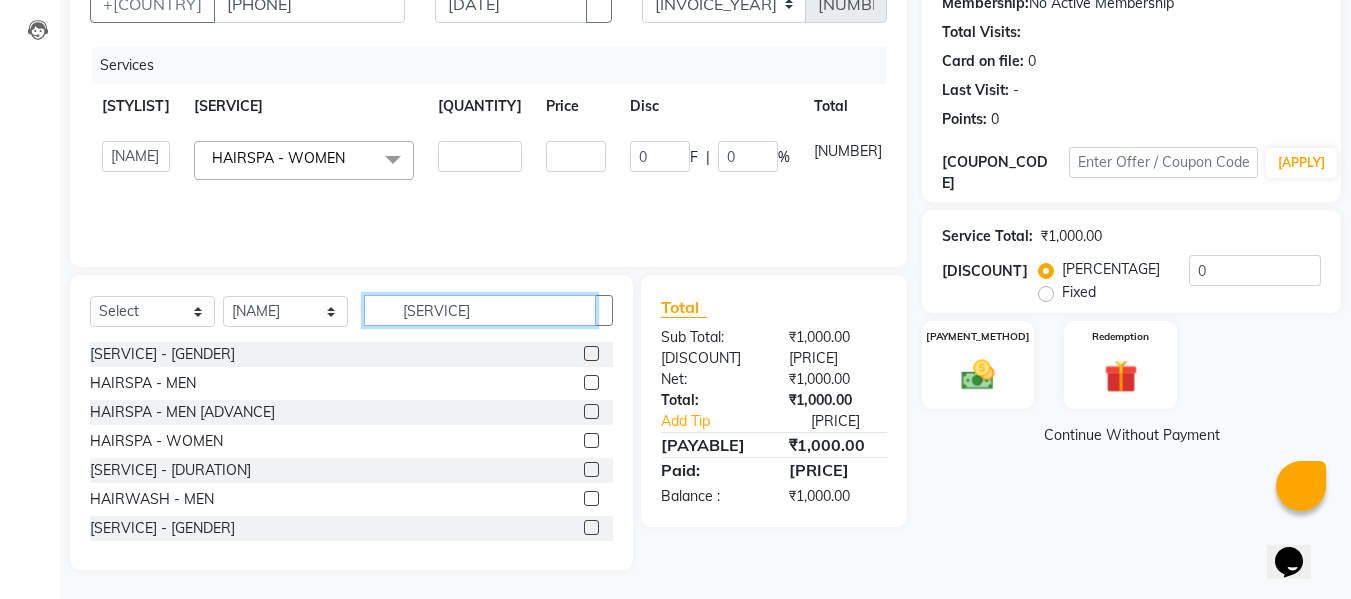 scroll, scrollTop: 159, scrollLeft: 0, axis: vertical 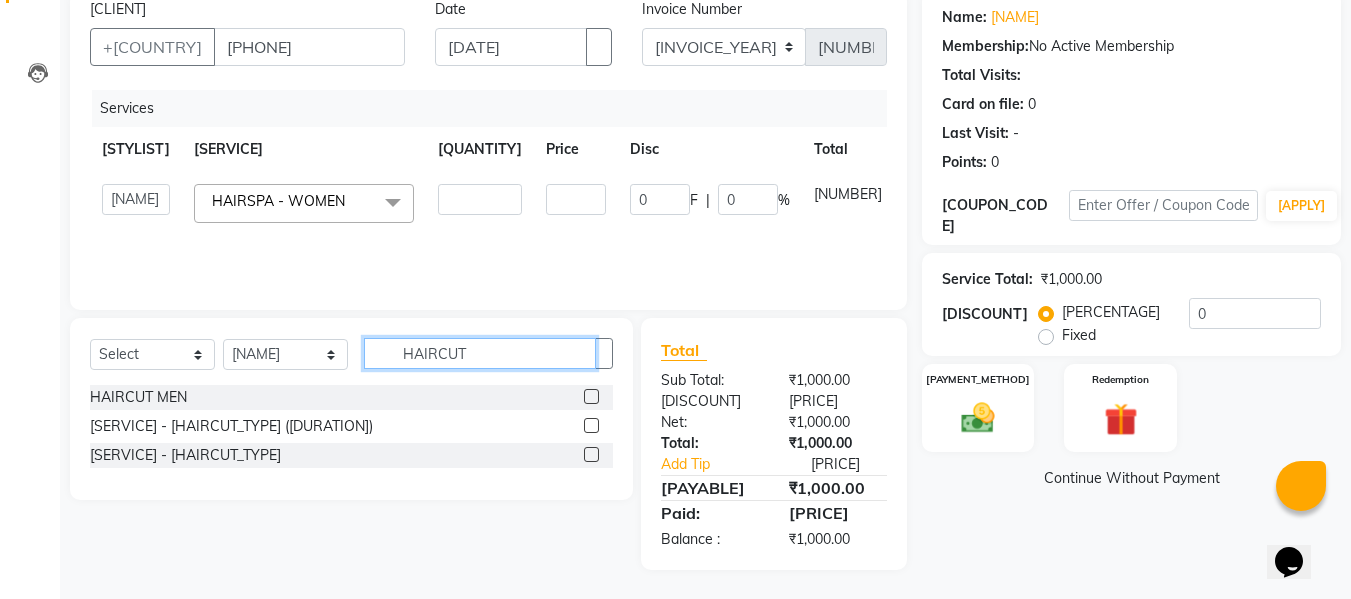 type on "HAIRCUT" 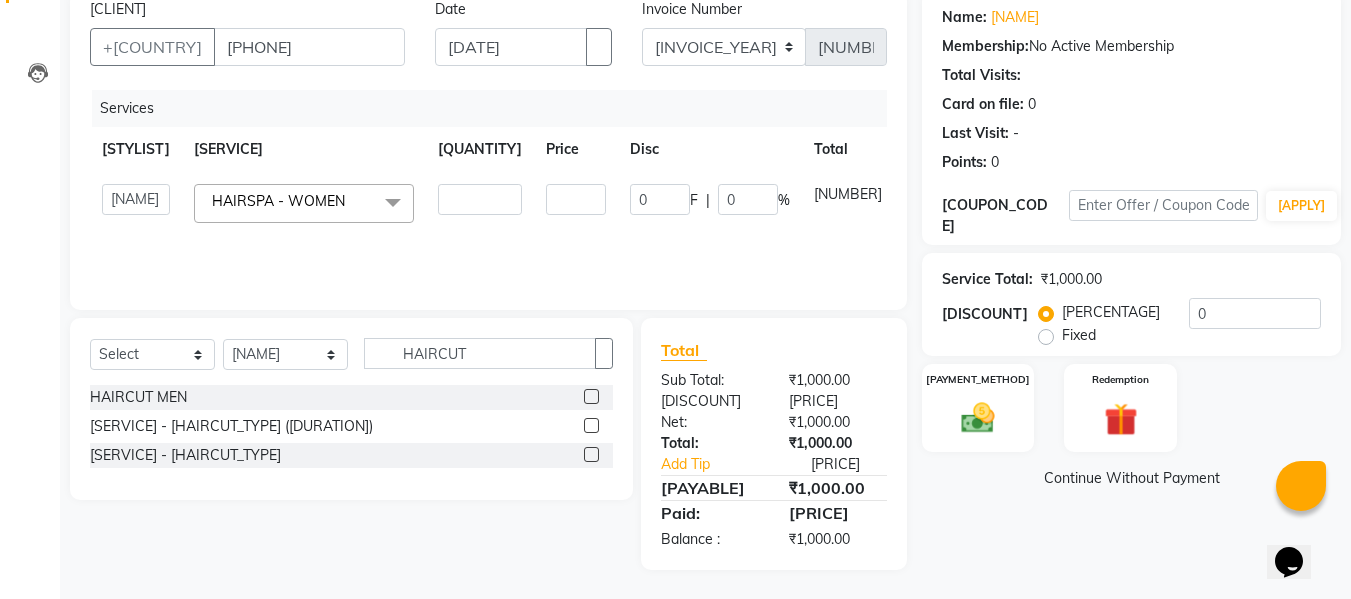 click at bounding box center [591, 454] 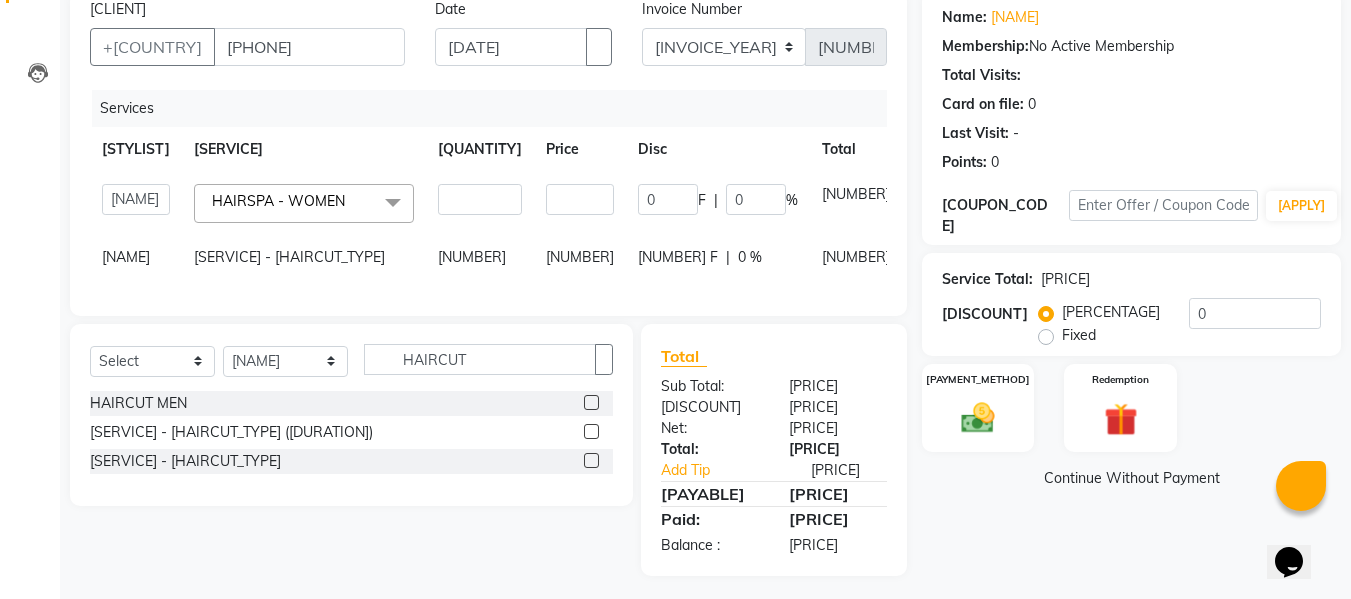 click on "[NUMBER]" at bounding box center [580, 203] 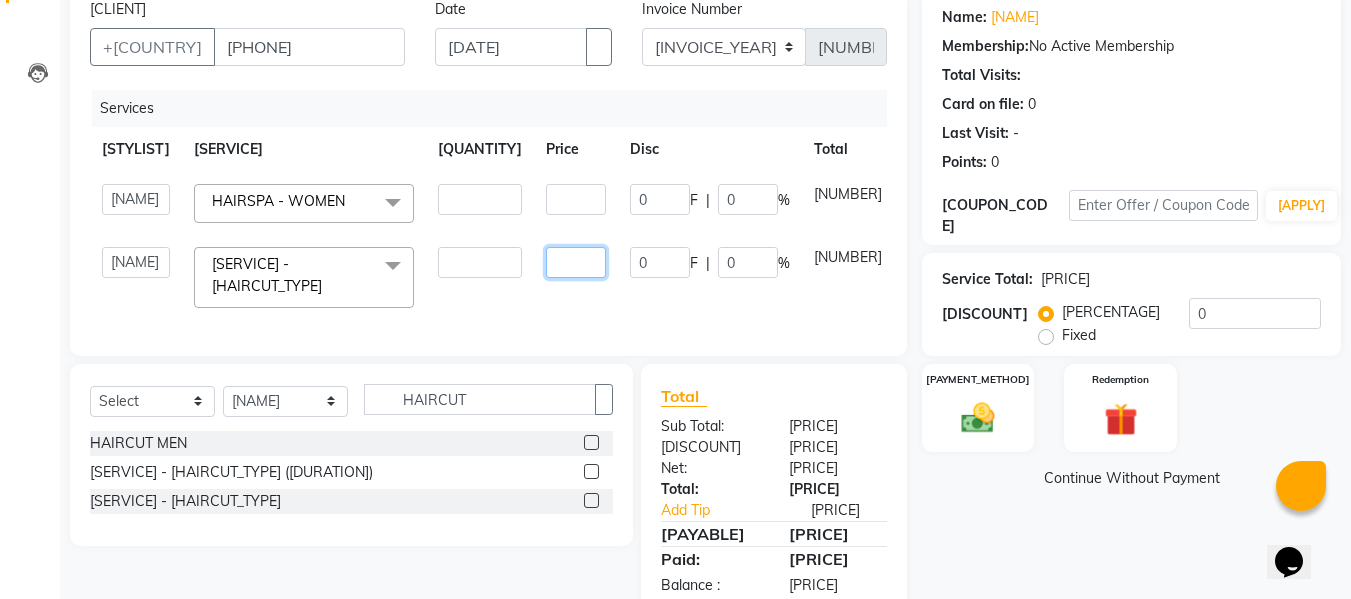 click on "[NUMBER]" at bounding box center [480, 199] 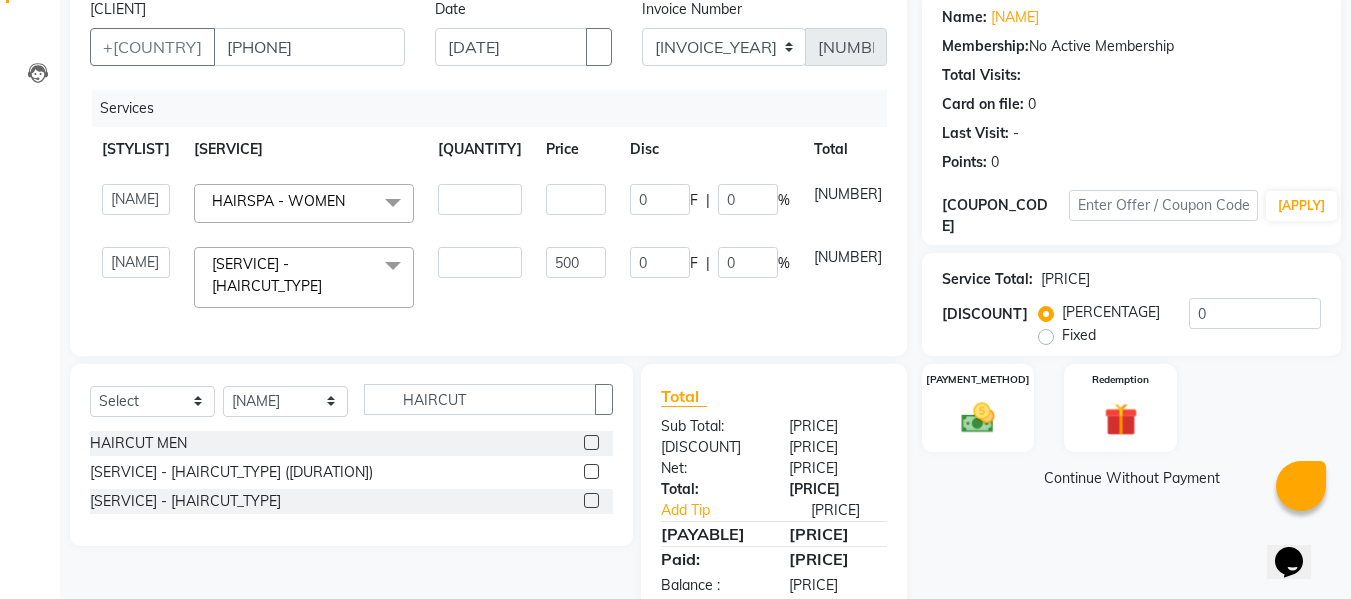 click on "[NUMBER]" at bounding box center [304, 203] 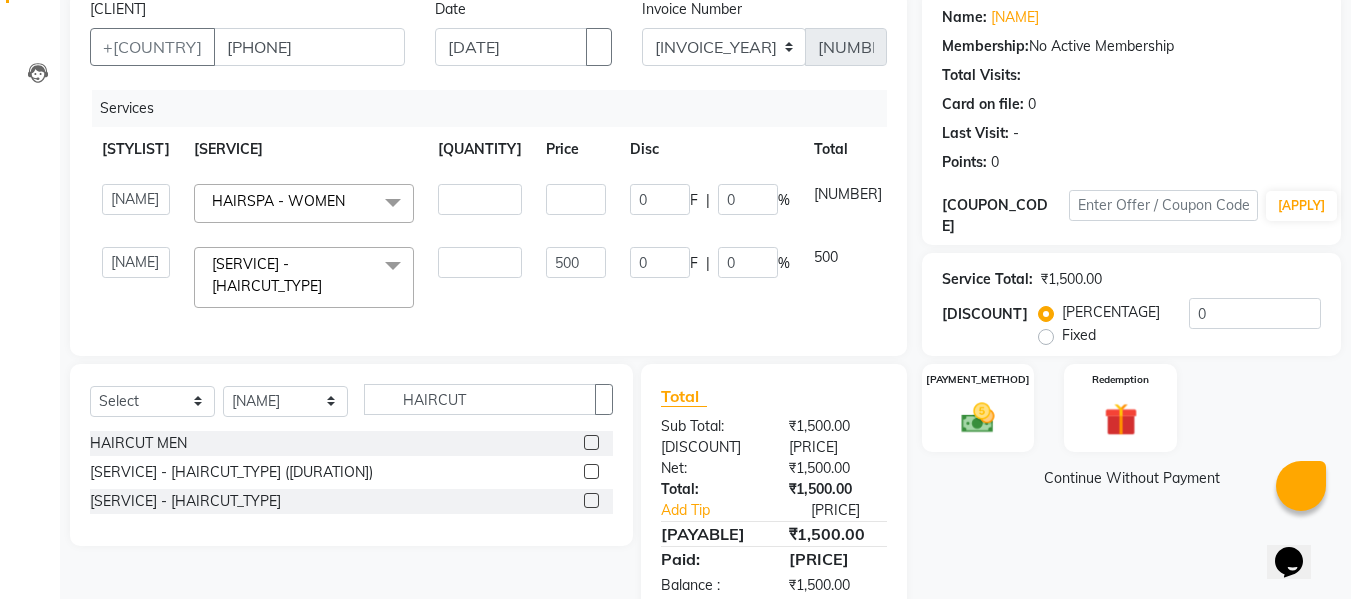 click on "Select Stylist Aalam kamre antima Kulkarni ganesh husna turk imran salmani janvi mogre jishan salmani [NAME] Komal salunke navshad salmani Pooja yadav Rahul thakur ritika tayde sajid salmani Seeta vishwakarma shivaji raut Sonali borade vinish pawar Warsi salmani HAIRCUT HAIRCUT MEN HAIRCUT - Normal (with wash) HAIRCUT - Advance Haircut" at bounding box center (351, 455) 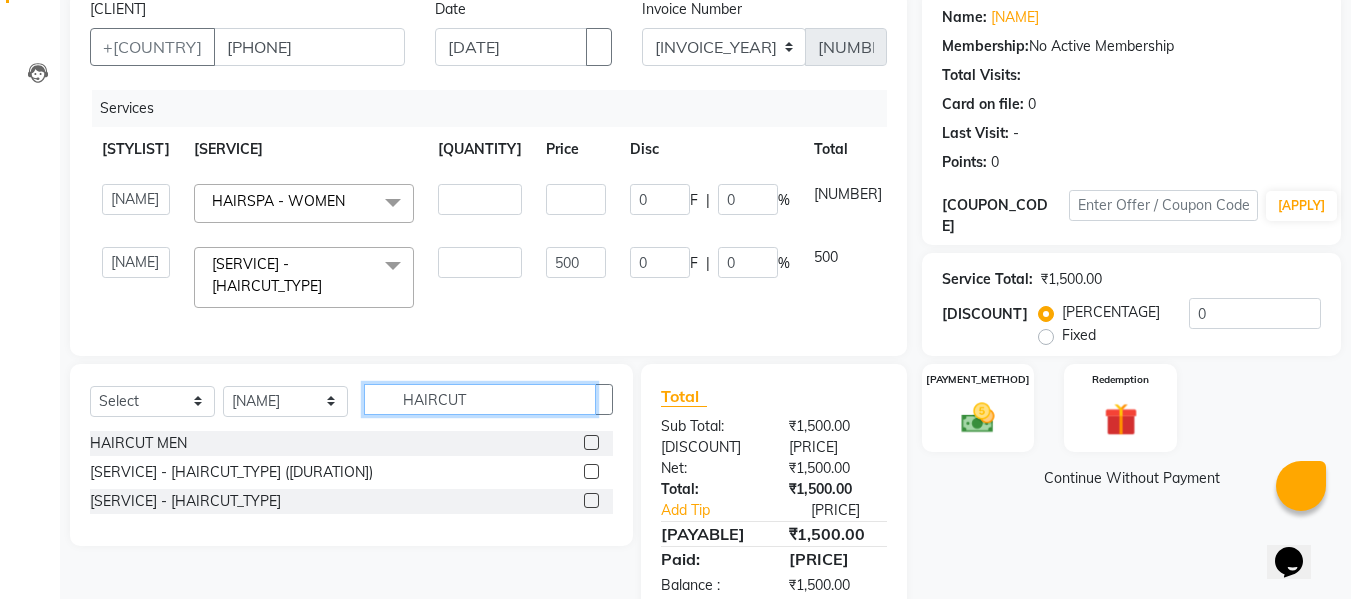 click on "HAIRCUT" at bounding box center (480, 399) 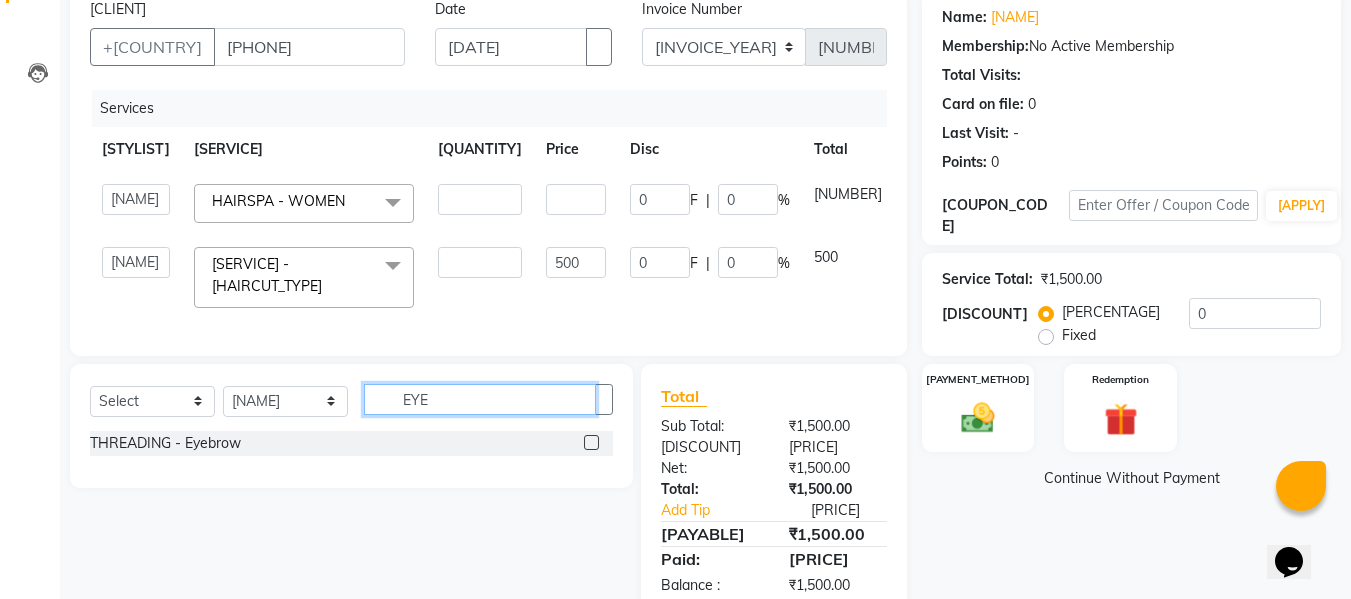 type on "EYE" 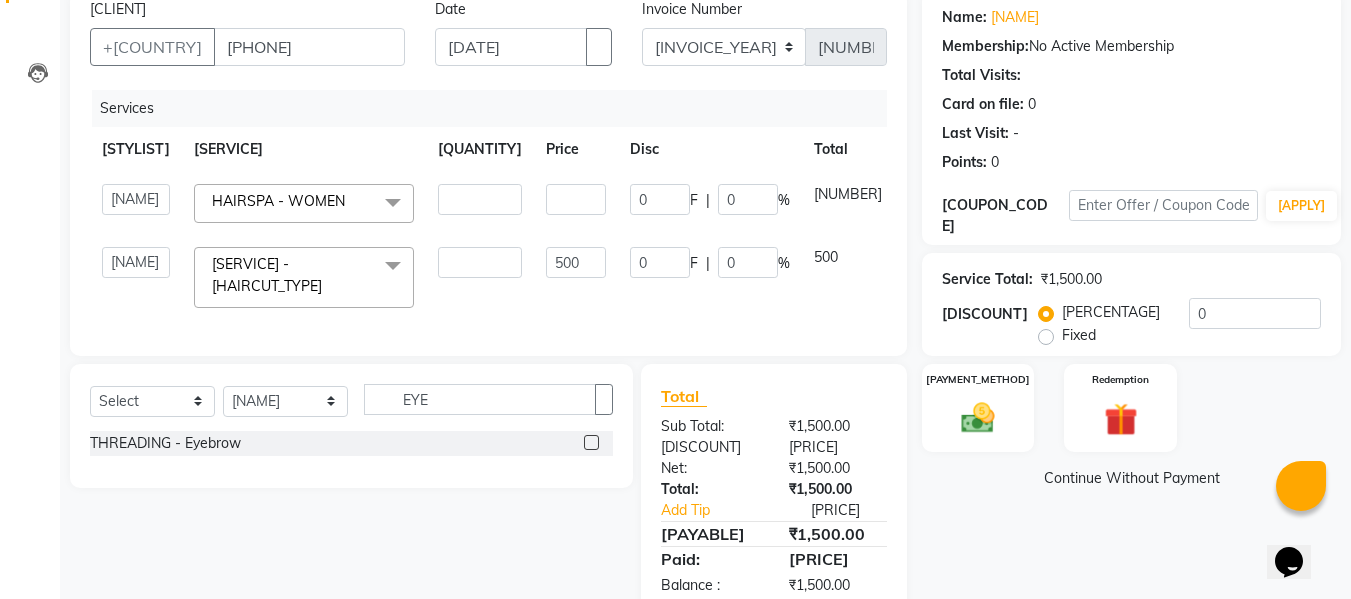 click at bounding box center [591, 442] 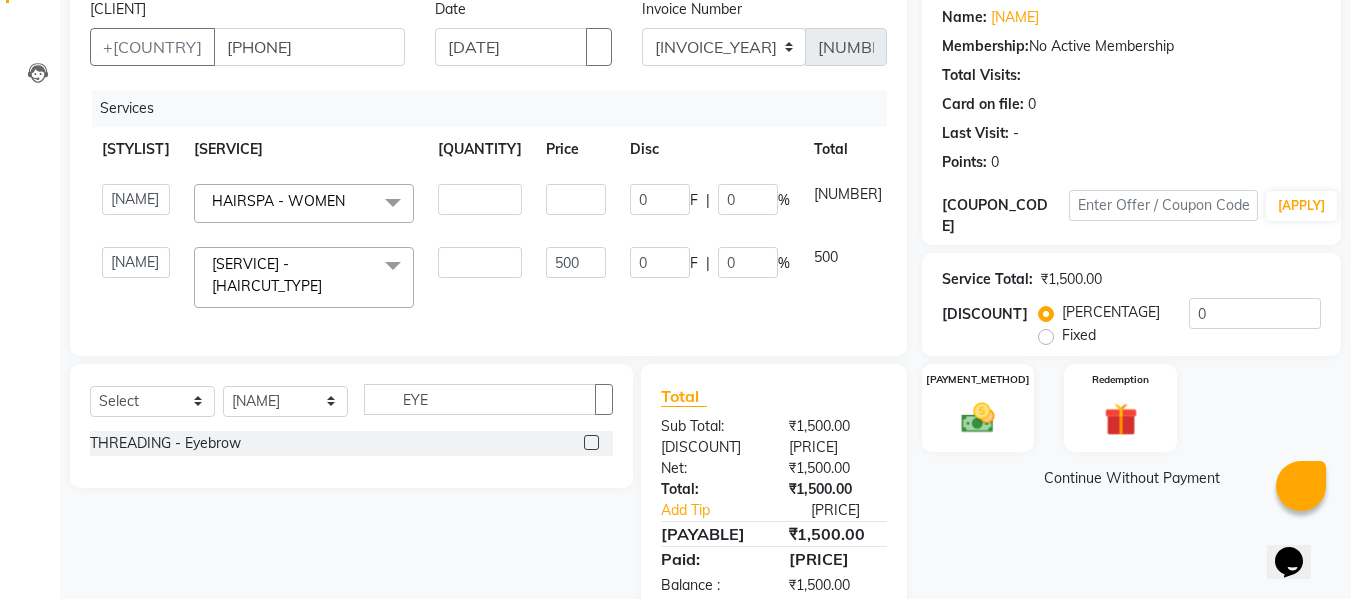 click at bounding box center (590, 443) 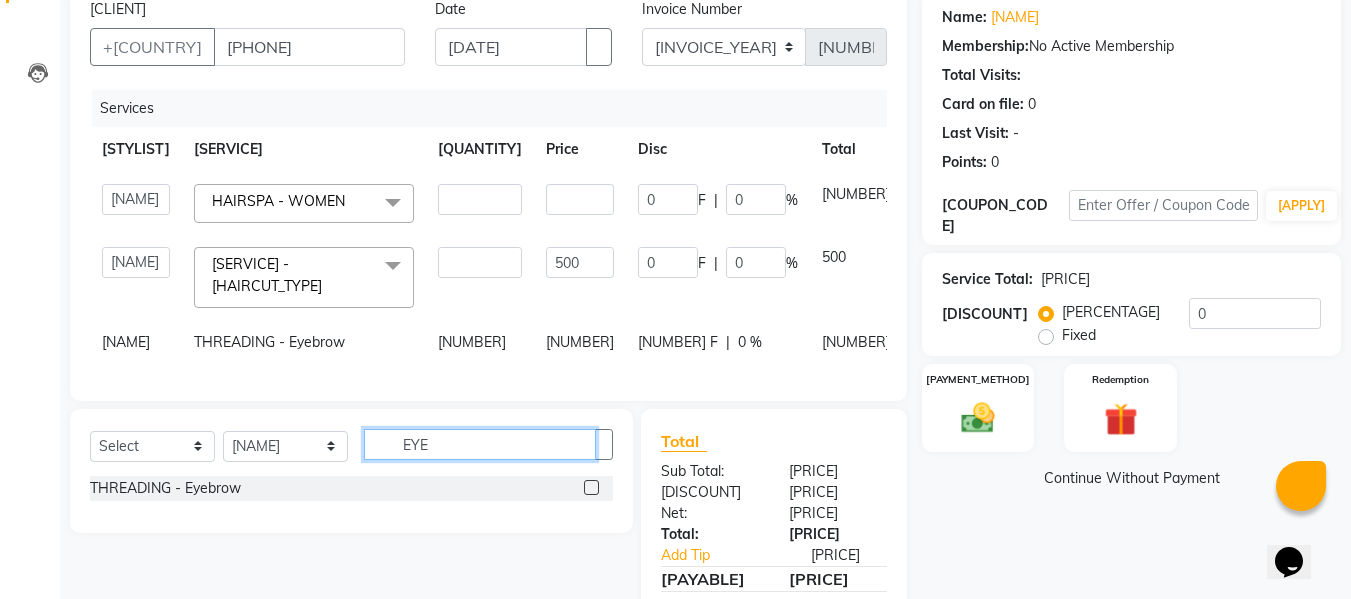 click on "EYE" at bounding box center (480, 444) 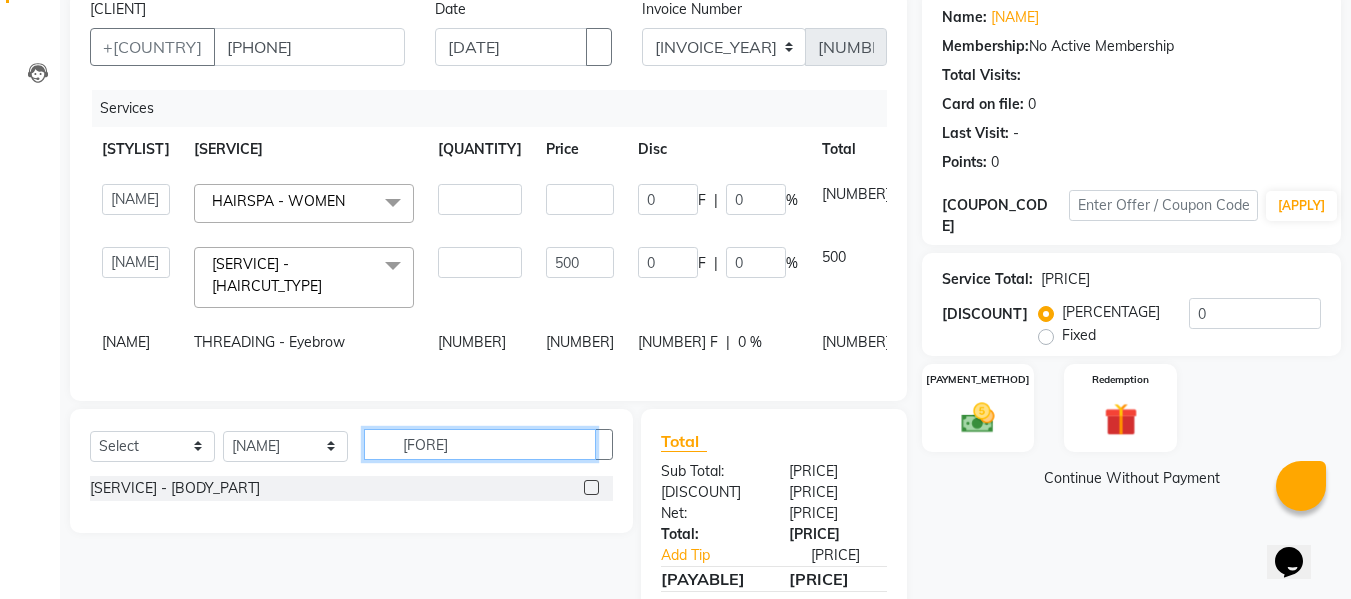 type on "[FORE]" 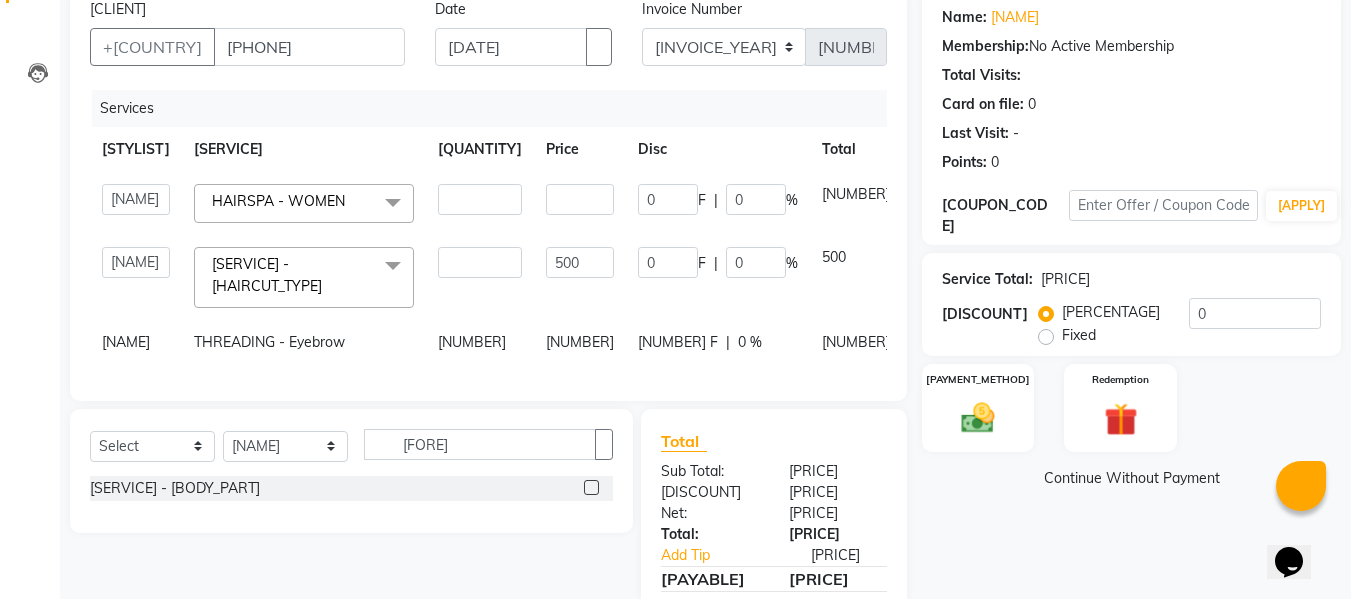 click at bounding box center (591, 487) 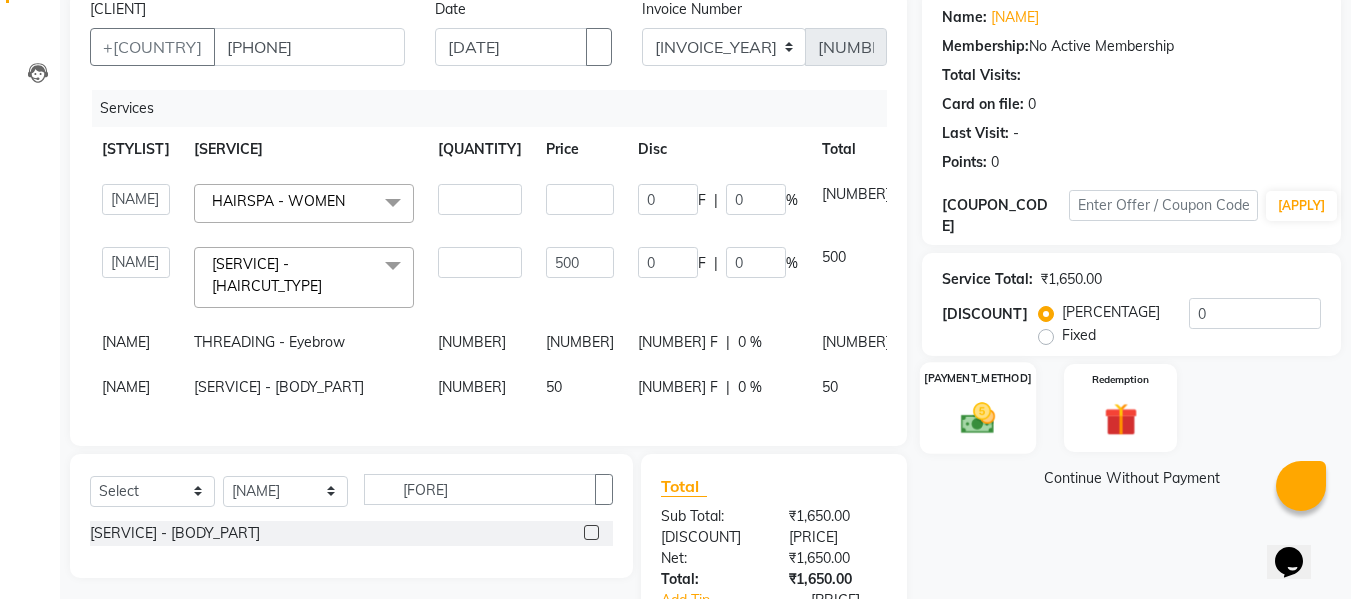 click on "[PAYMENT_METHOD]" at bounding box center [978, 408] 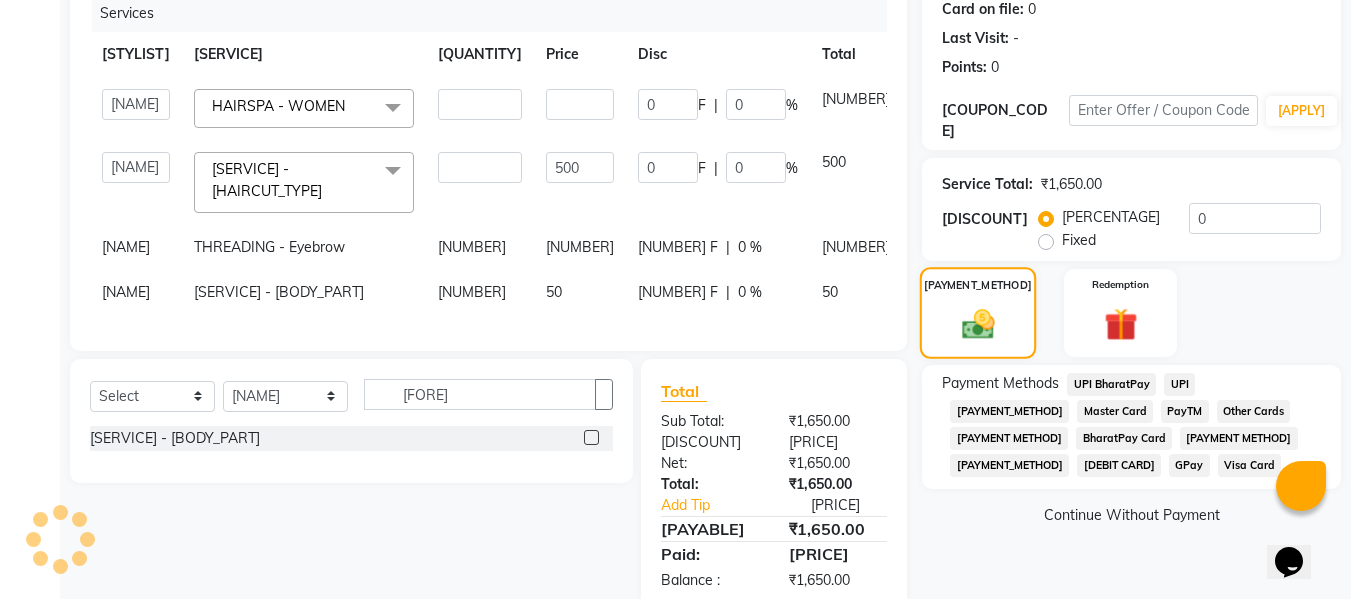 scroll, scrollTop: 297, scrollLeft: 0, axis: vertical 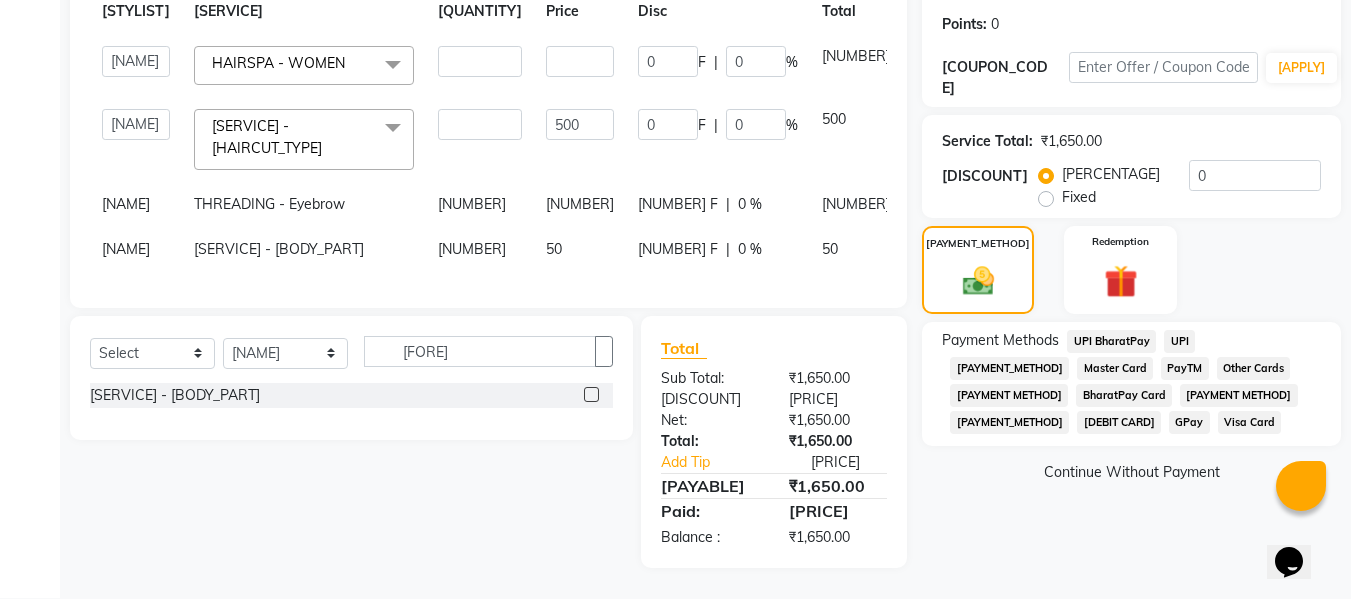 click on "GPay" at bounding box center [1111, 341] 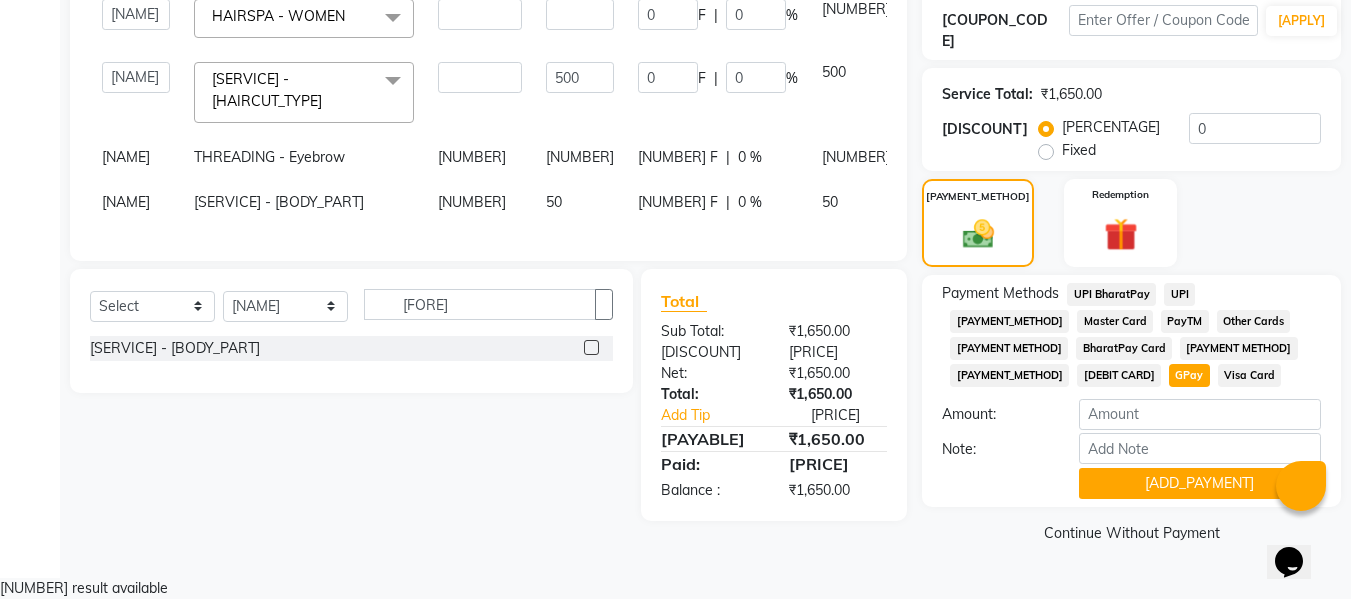 scroll, scrollTop: 407, scrollLeft: 0, axis: vertical 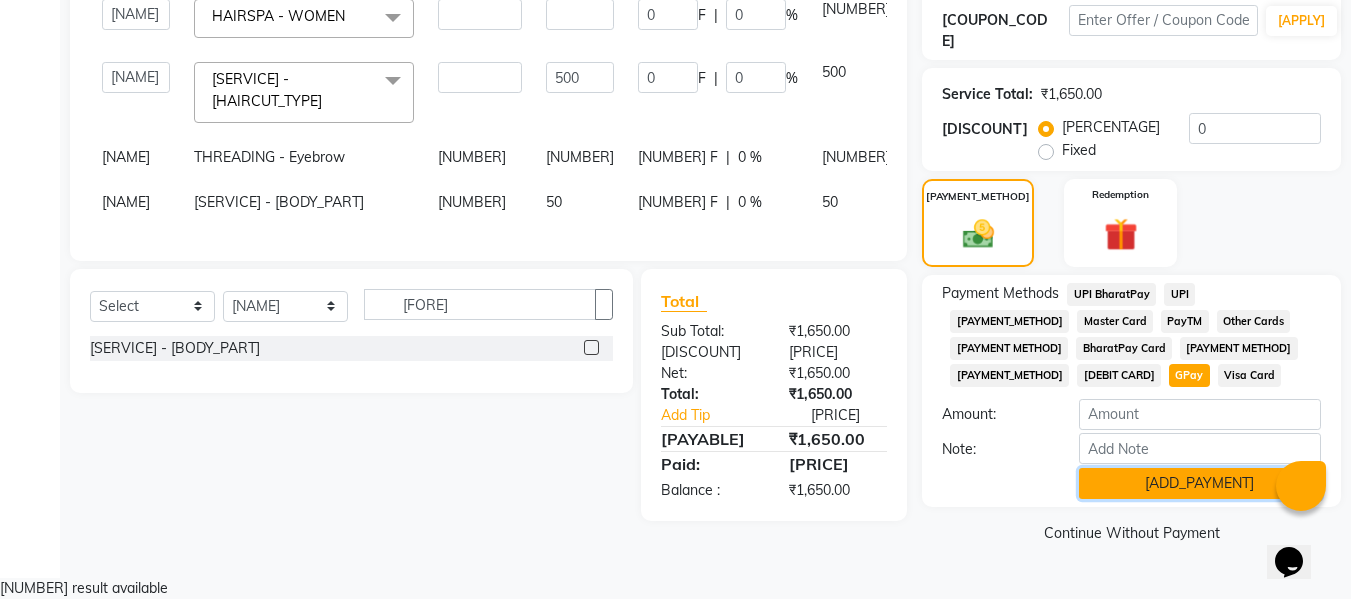 click on "[ADD_PAYMENT]" at bounding box center (1200, 483) 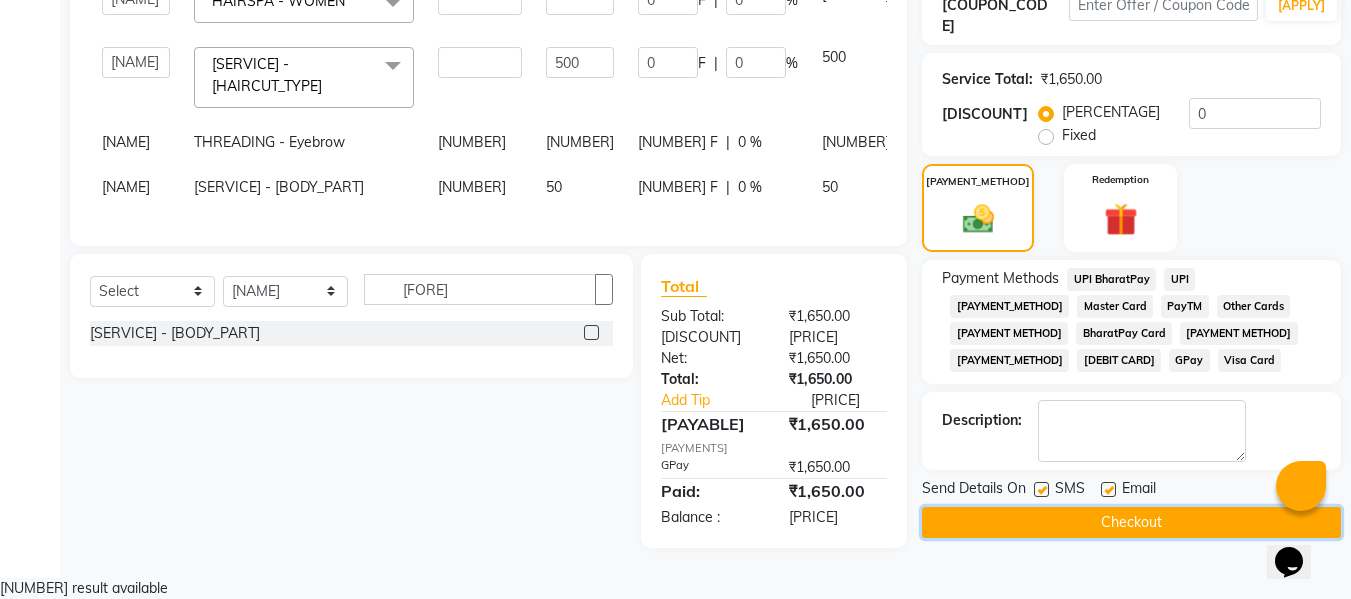 click on "Checkout" at bounding box center (1131, 522) 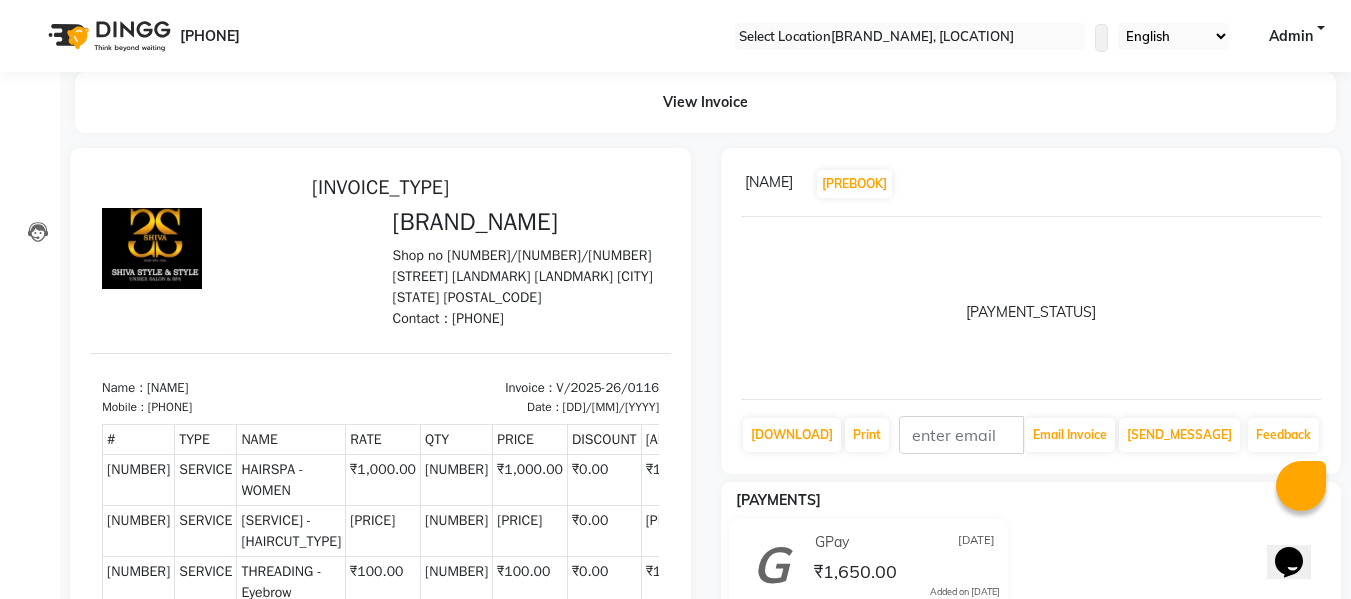 scroll, scrollTop: 0, scrollLeft: 0, axis: both 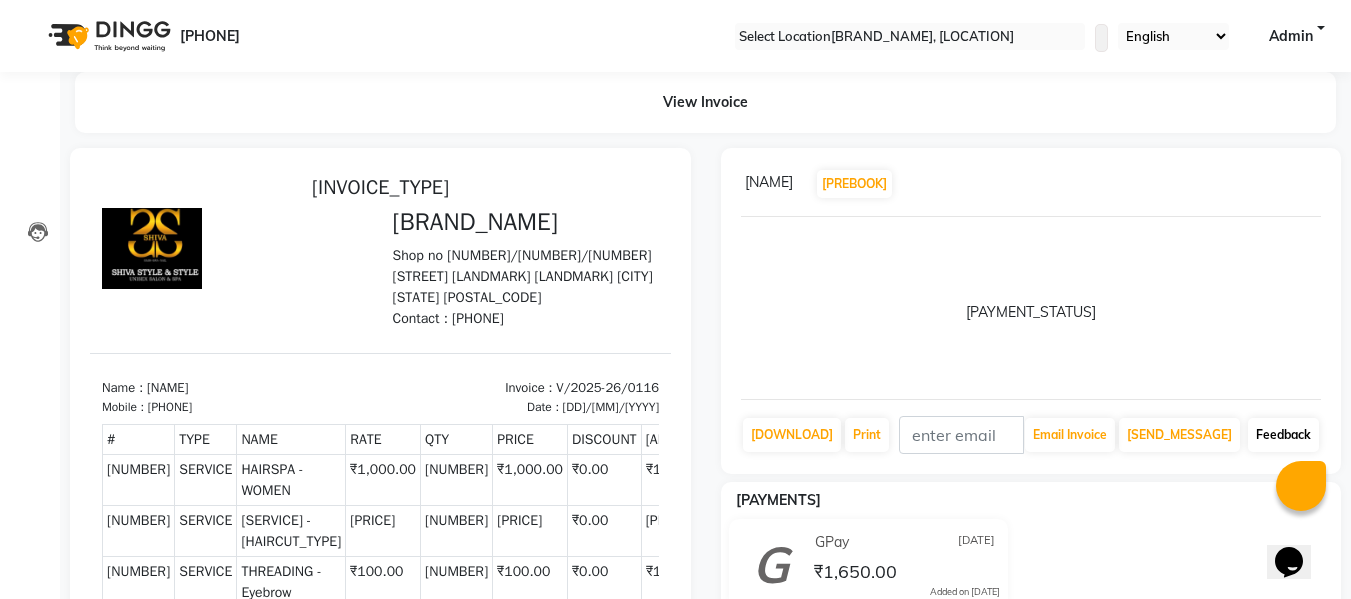 click on "Feedback" at bounding box center [1283, 435] 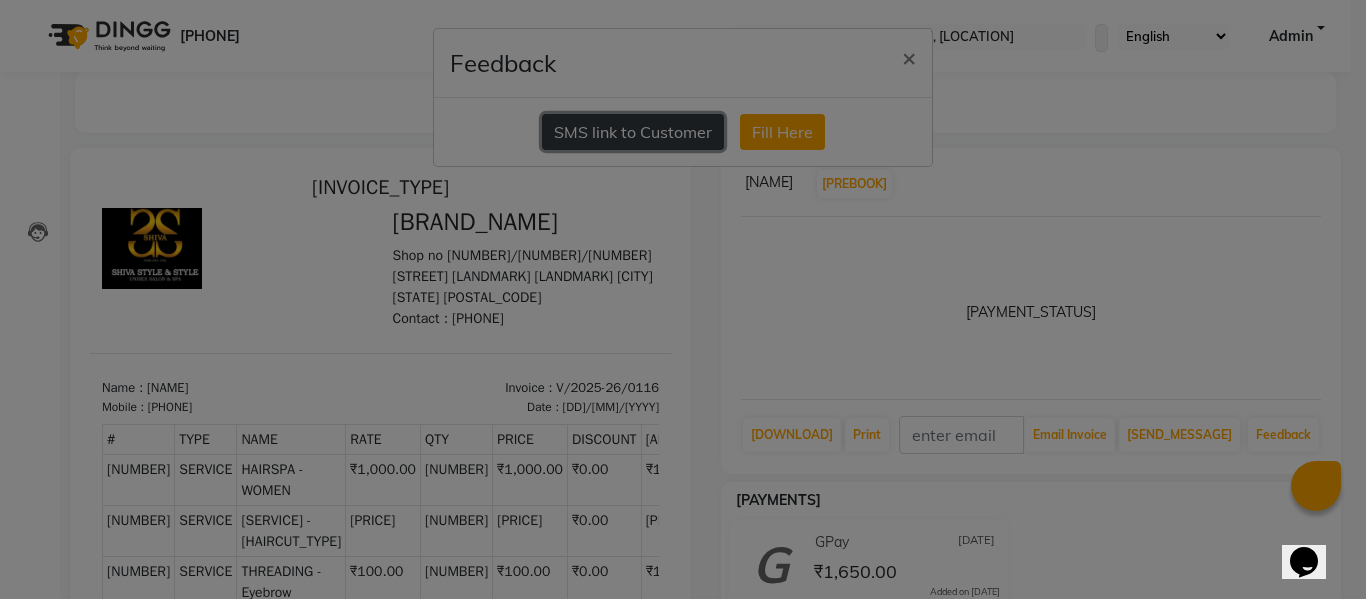 click on "SMS link to Customer" at bounding box center (633, 132) 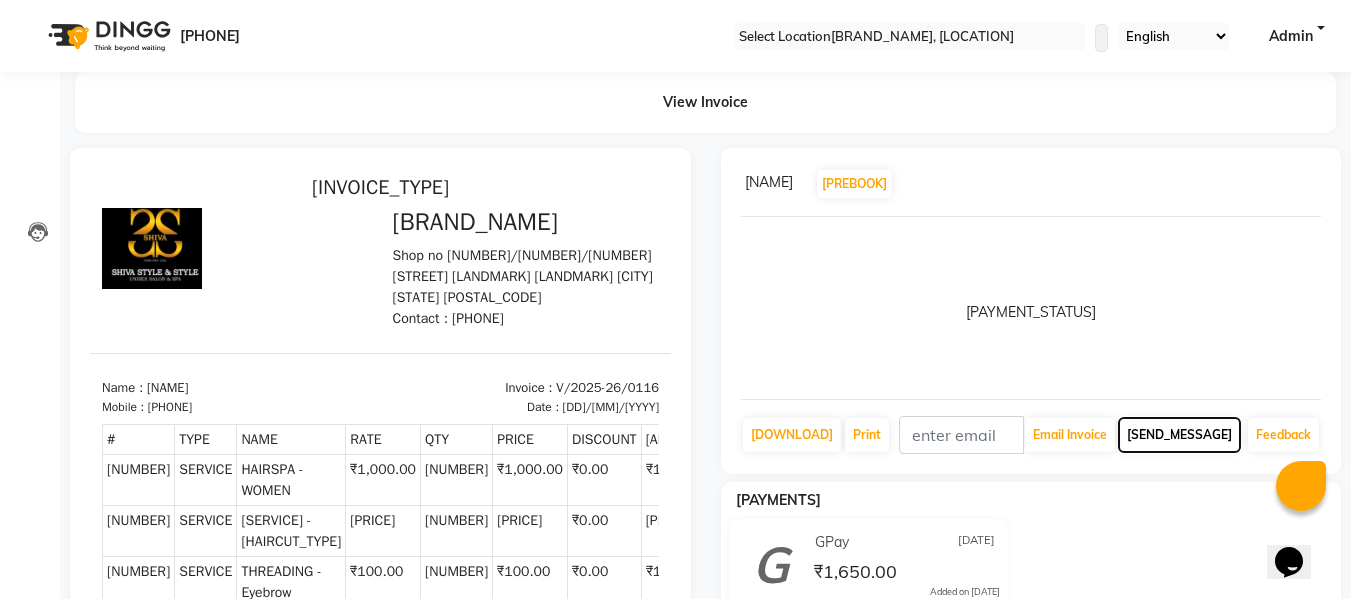 click on "[SEND_MESSAGE]" at bounding box center (1070, 435) 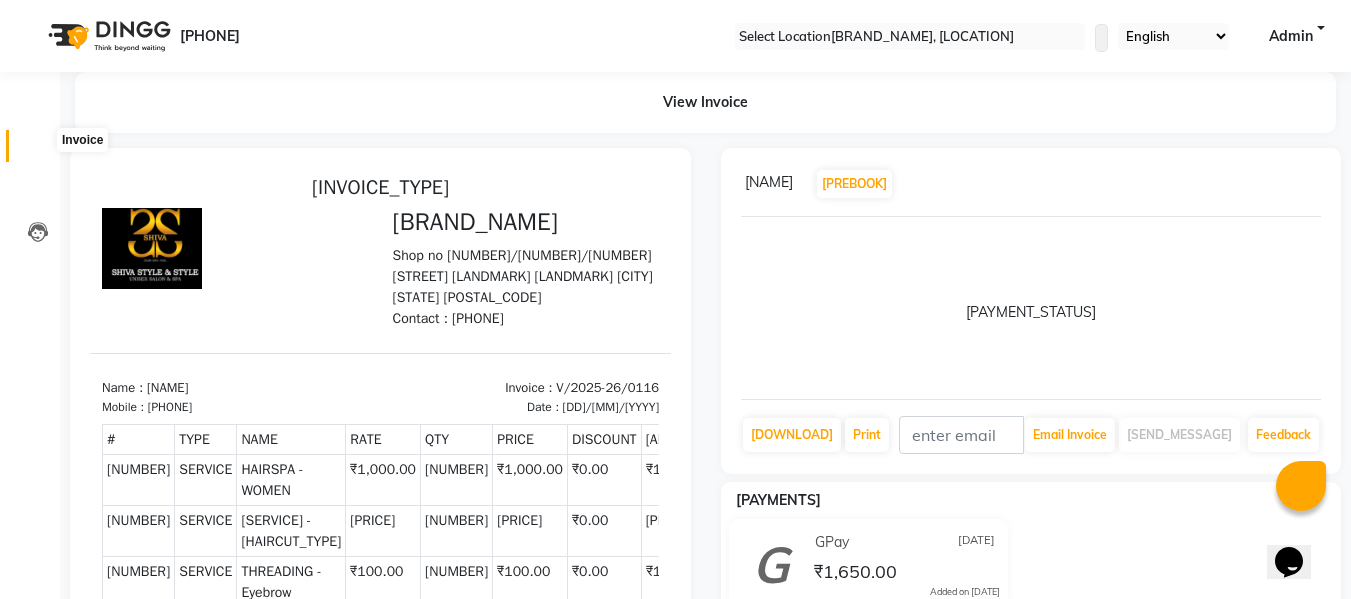 click at bounding box center (38, 151) 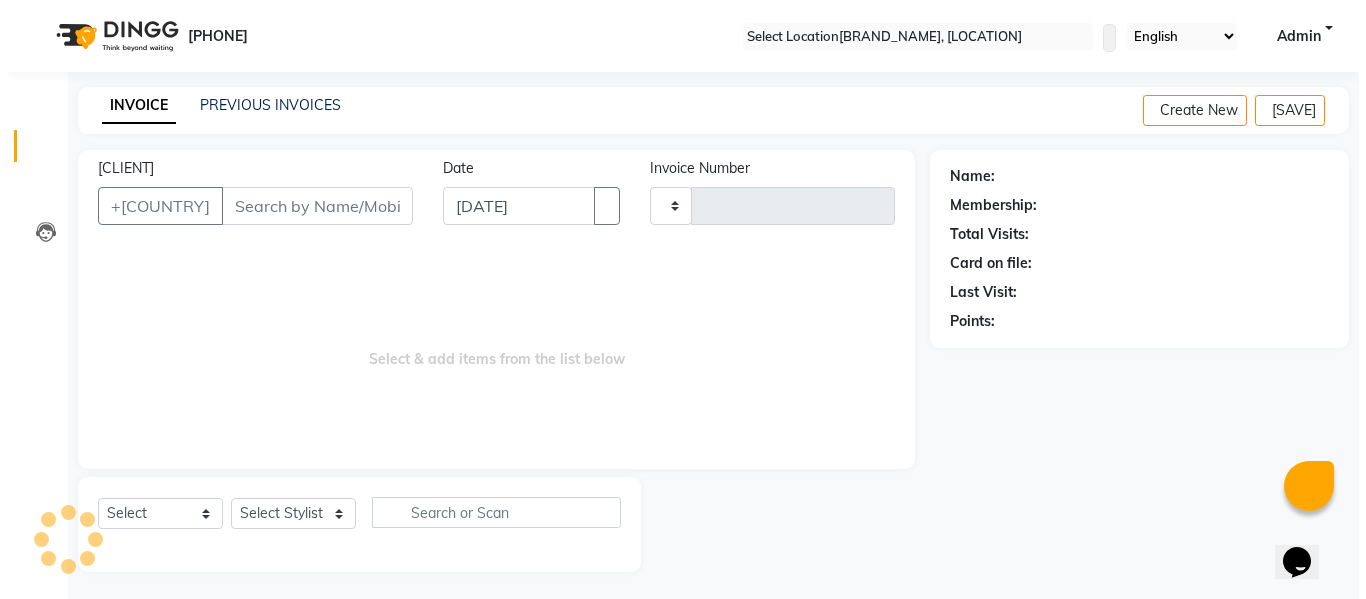 scroll, scrollTop: 2, scrollLeft: 0, axis: vertical 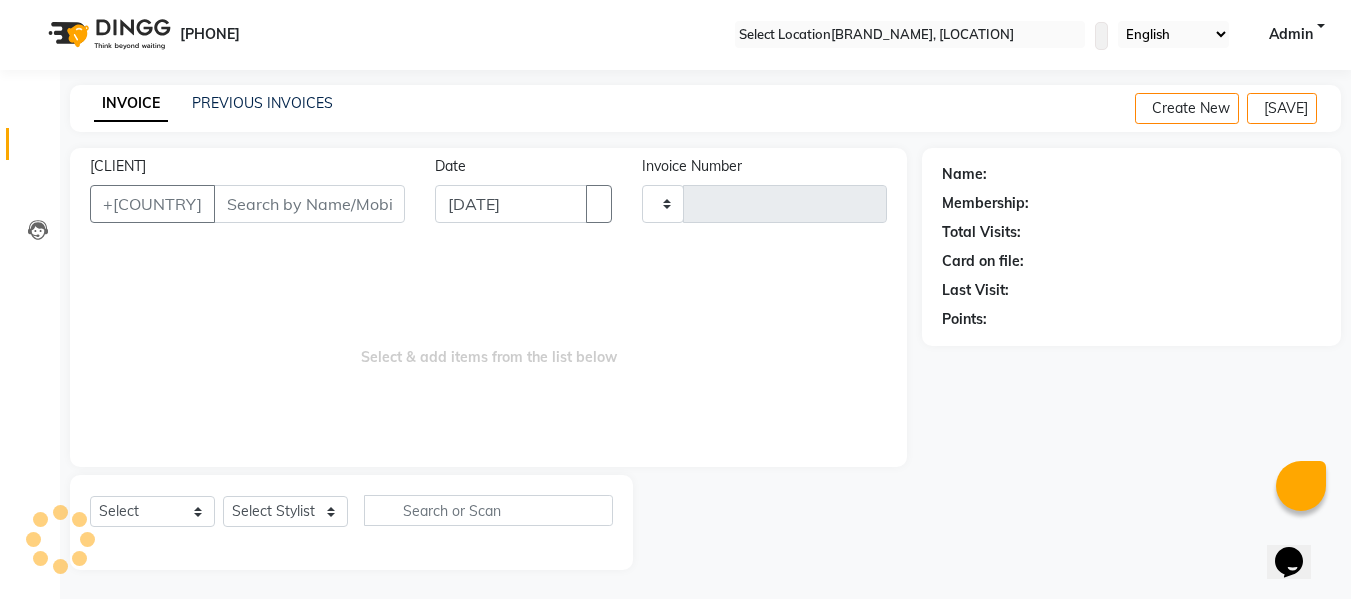 click on "[CLIENT]" at bounding box center (309, 204) 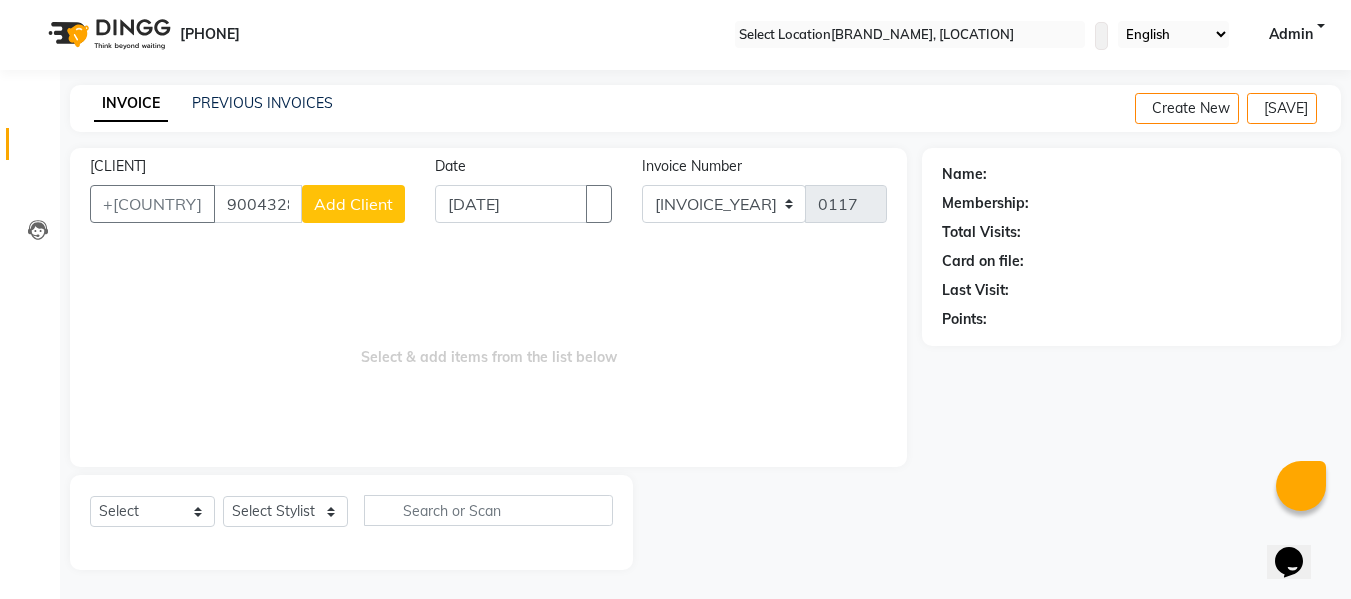type on "9004328967" 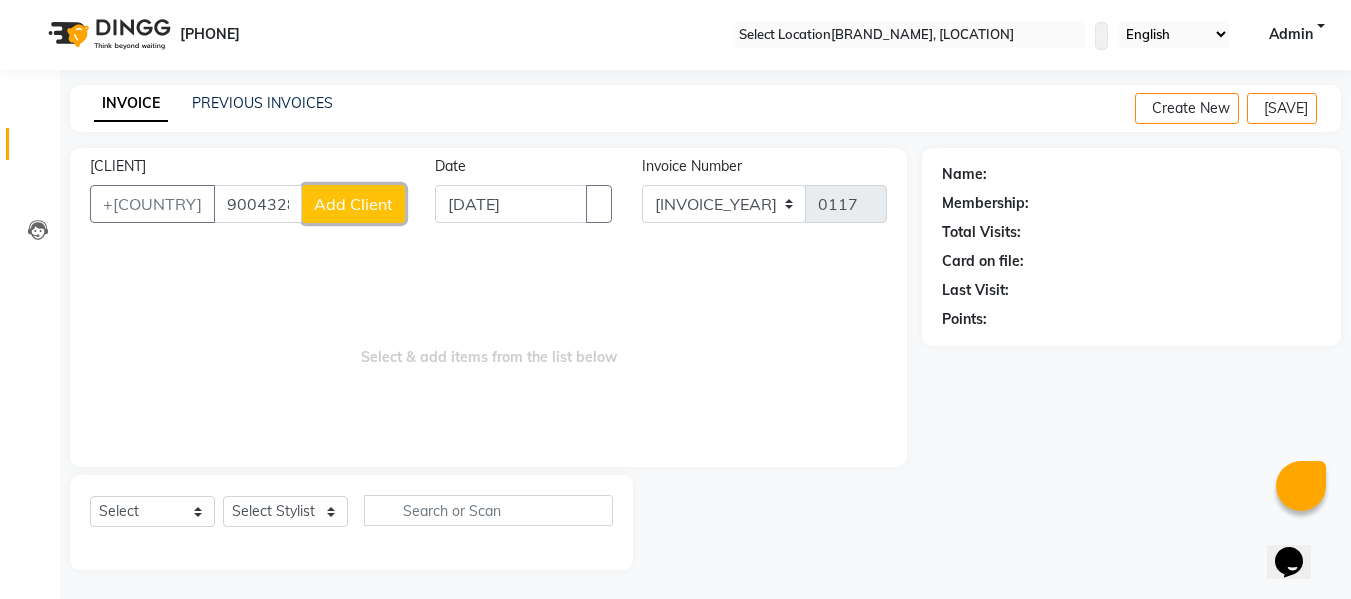 click on "Add Client" at bounding box center [353, 204] 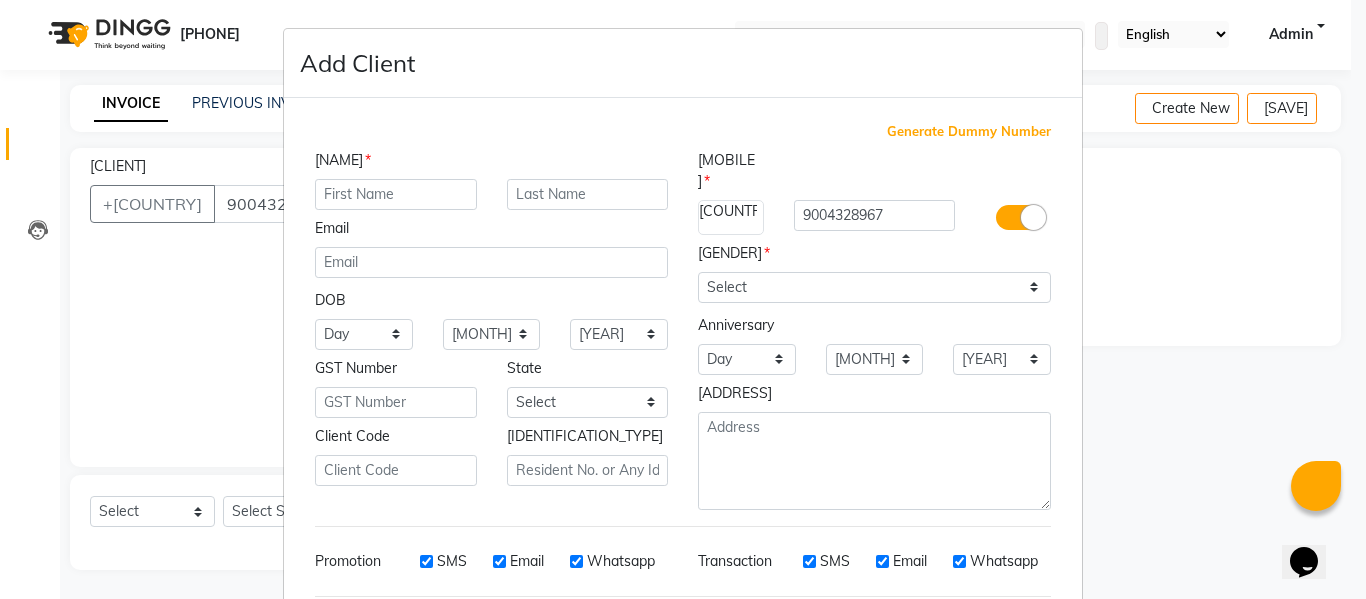 click at bounding box center [396, 194] 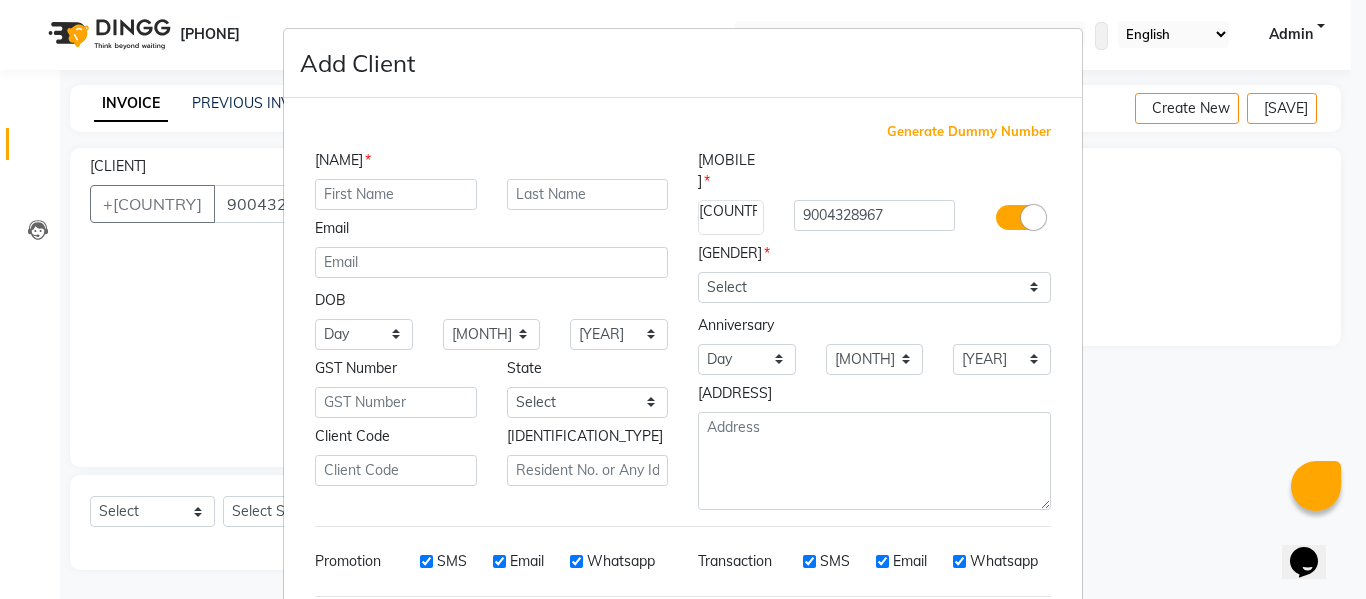 click at bounding box center (396, 194) 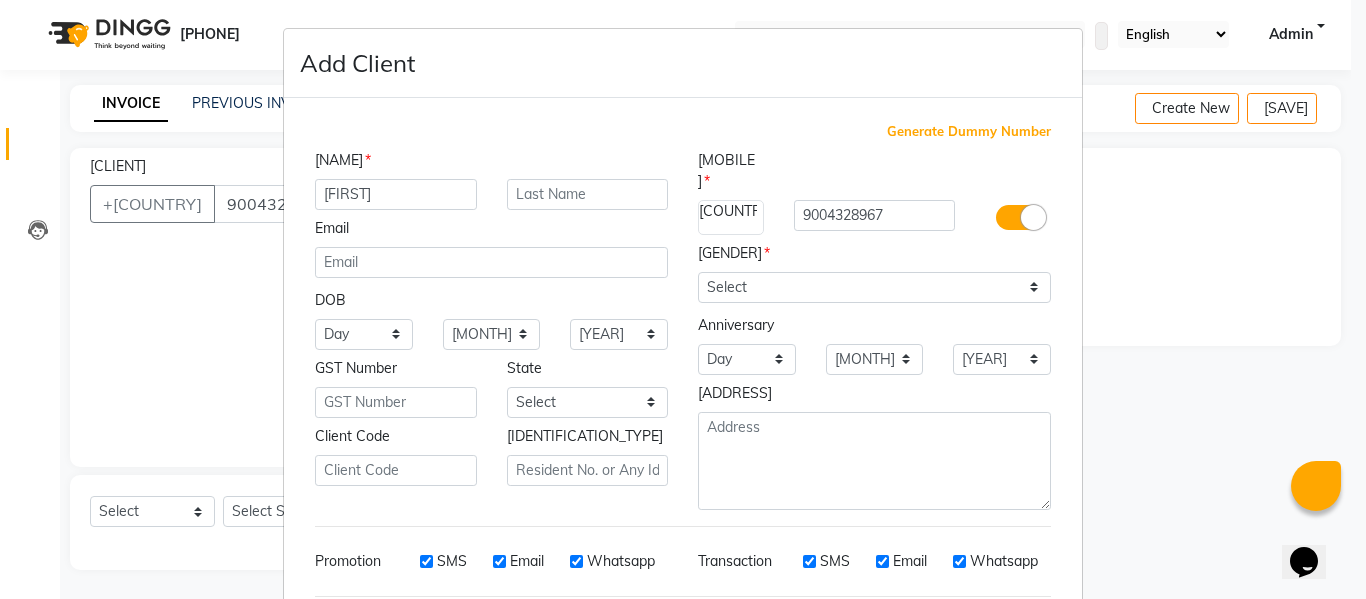 type on "[FIRST]" 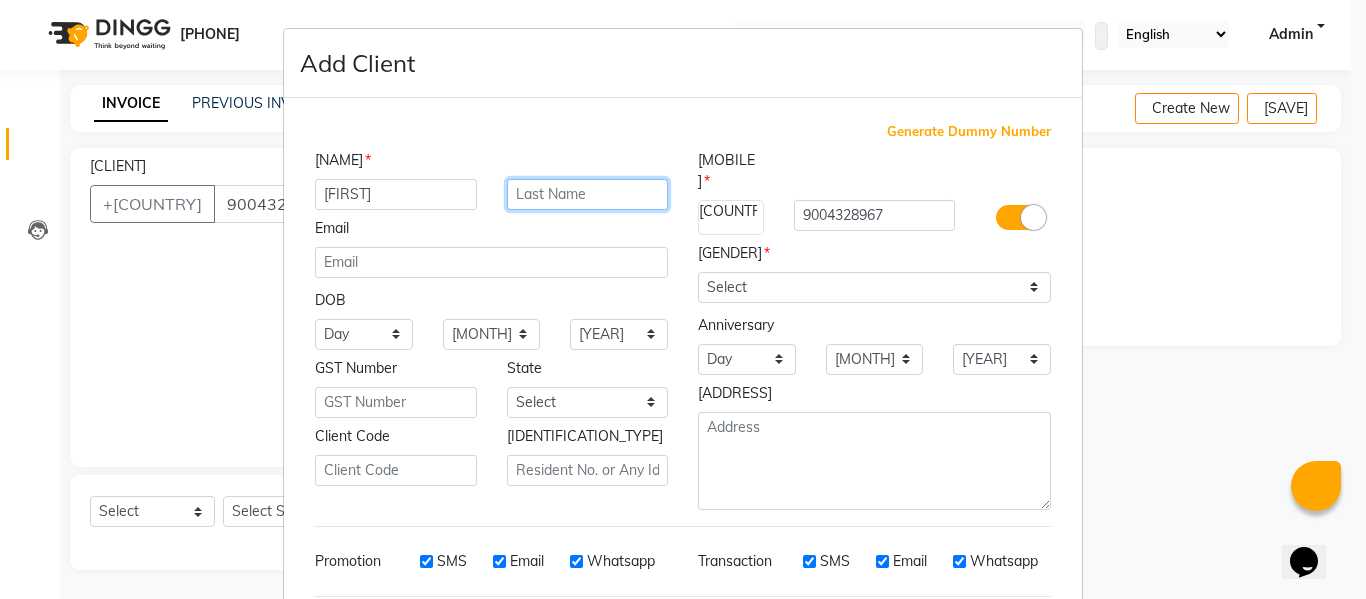 click at bounding box center [588, 194] 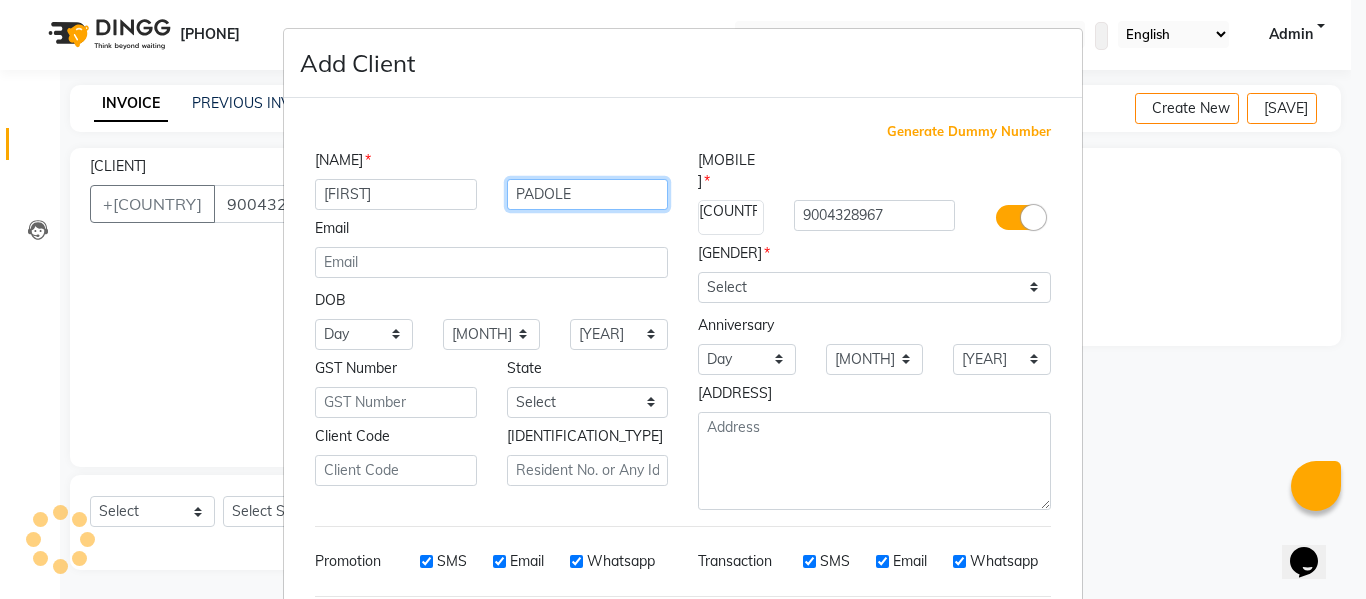 type on "PADOLE" 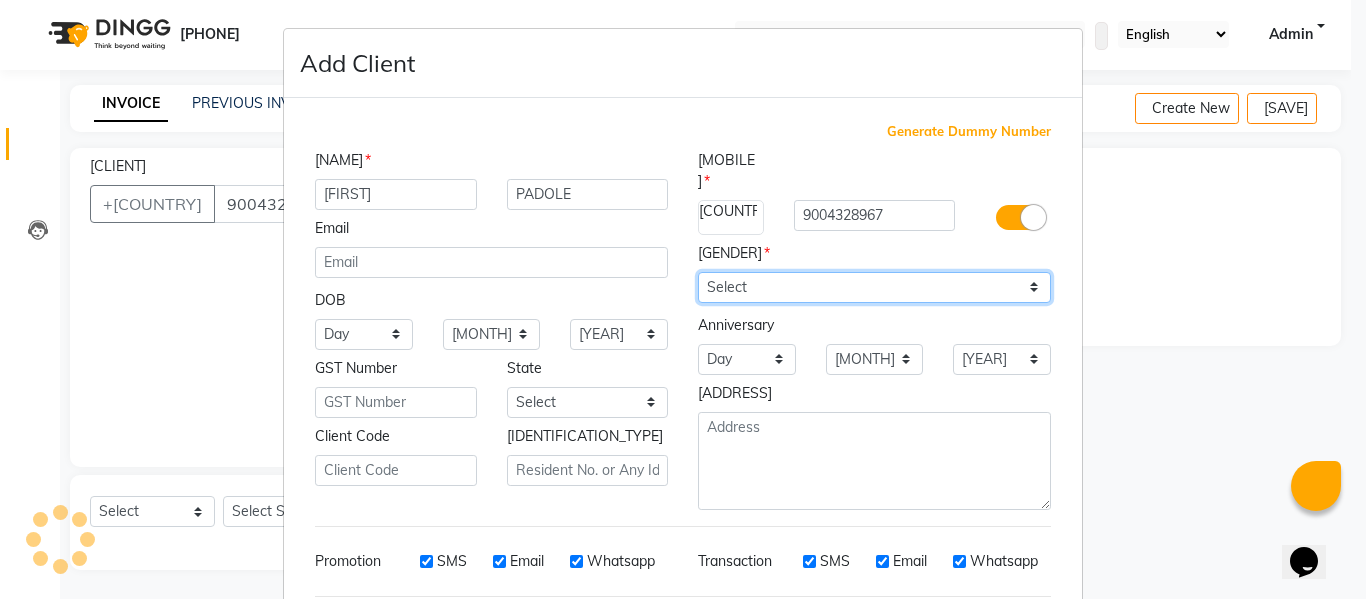 click on "Select [GENDER] [GENDER] [GENDER] Prefer Not To Say" at bounding box center [874, 287] 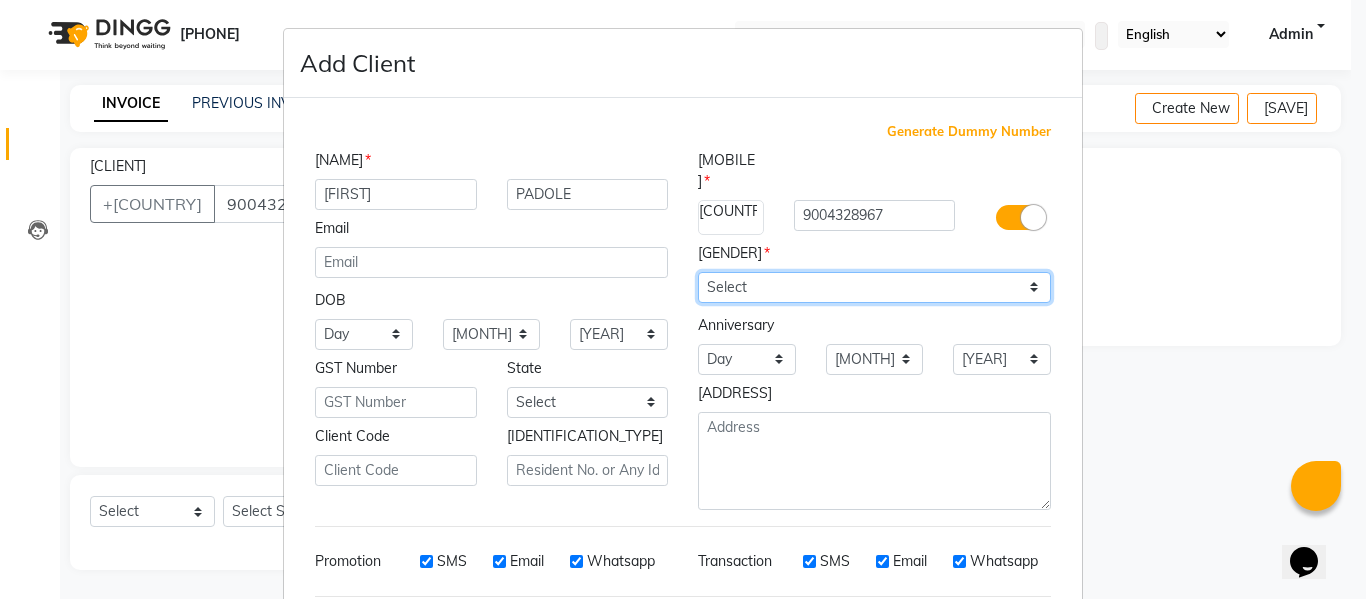select on "male" 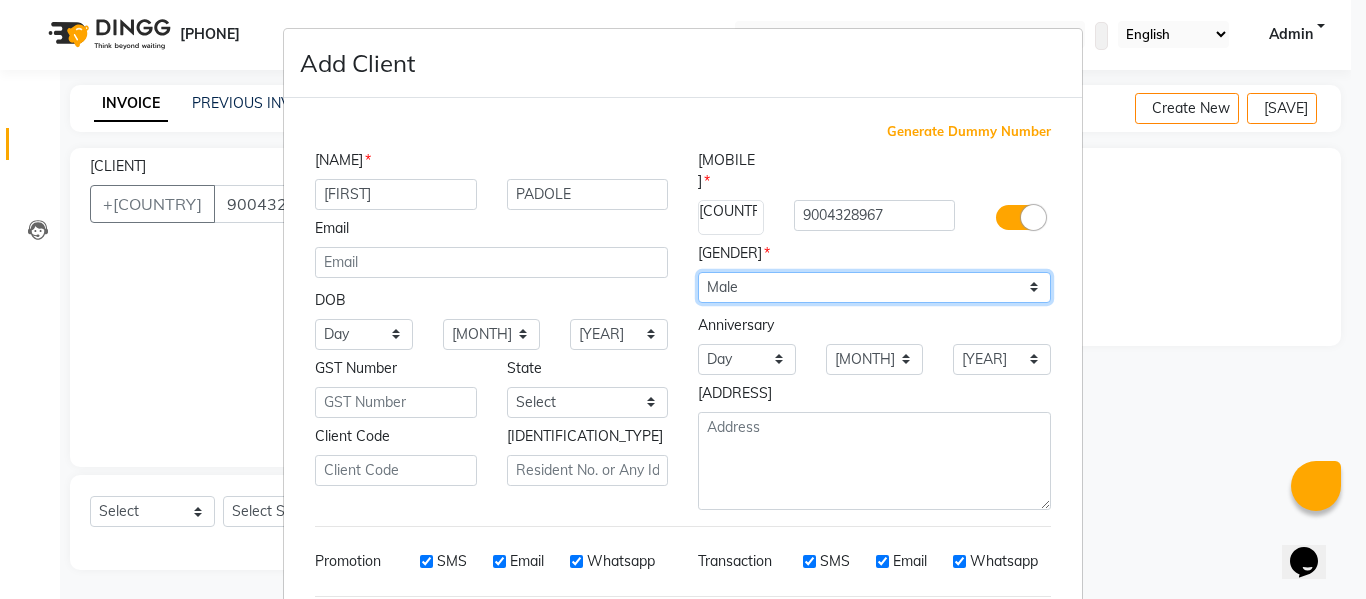 click on "Select [GENDER] [GENDER] [GENDER] Prefer Not To Say" at bounding box center (874, 287) 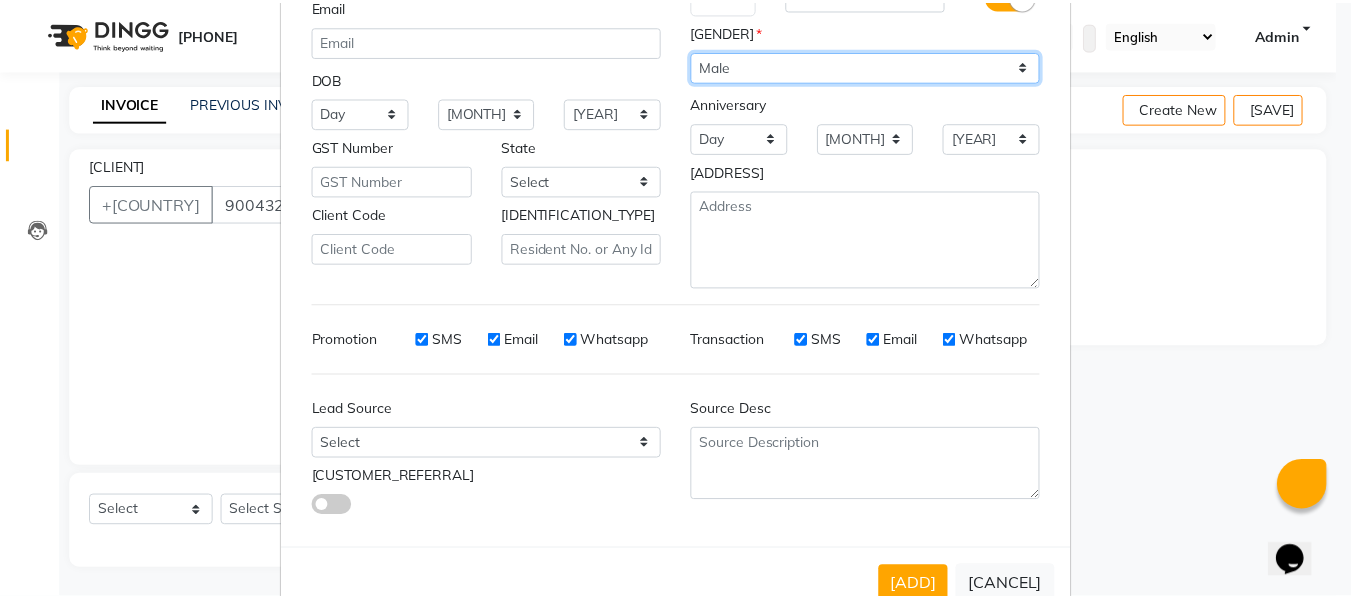 scroll, scrollTop: 250, scrollLeft: 0, axis: vertical 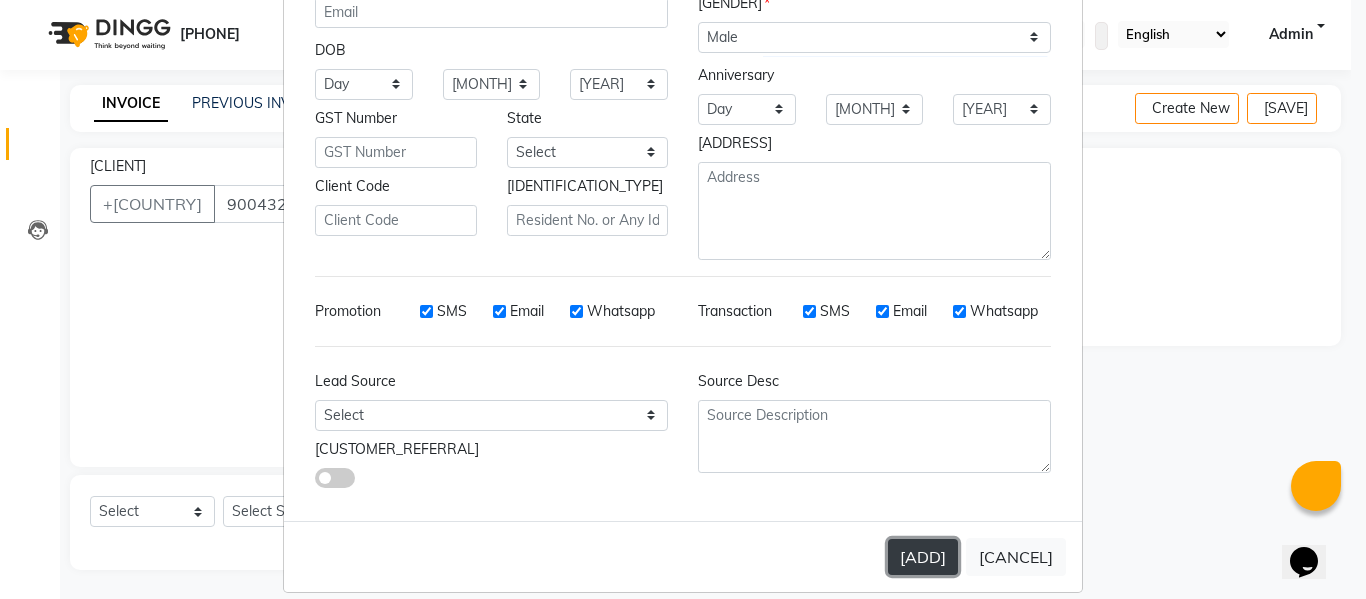 click on "[ADD]" at bounding box center (923, 557) 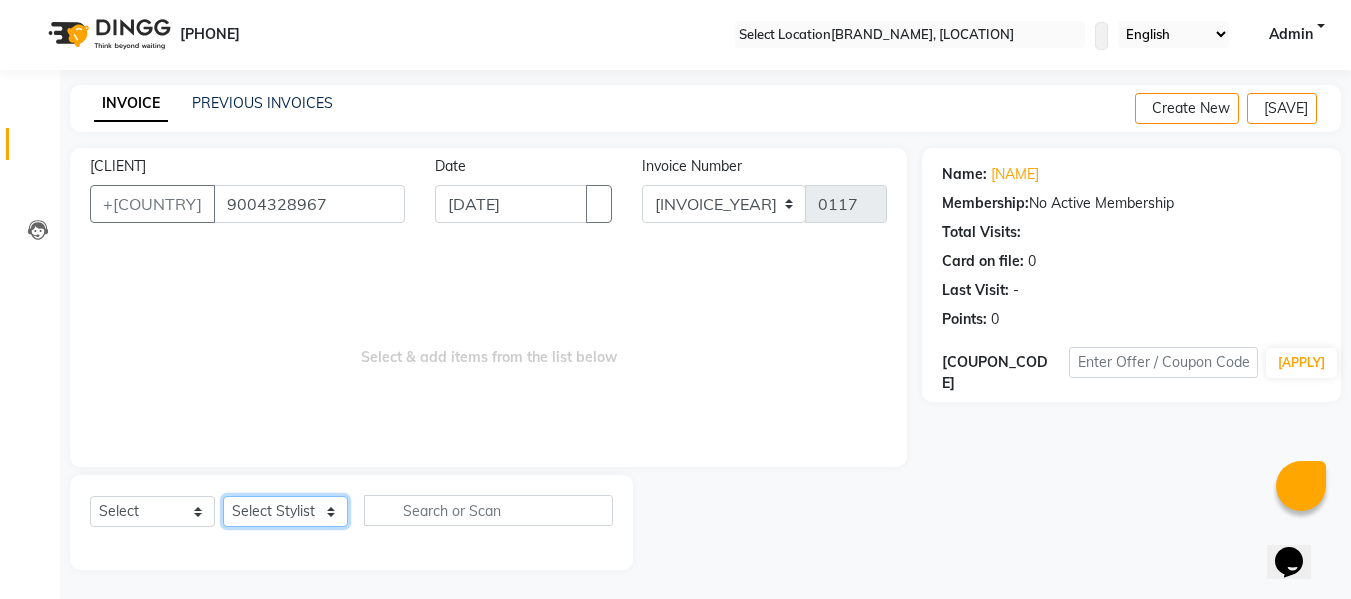 click on "Select Stylist [FIRST] [LAST] [FIRST] [LAST] [FIRST] [LAST] [FIRST] [LAST] [FIRST] [LAST] [FIRST] [LAST] [FIRST] [LAST] [FIRST] [LAST] [FIRST] [LAST] [FIRST] [LAST] [FIRST] [LAST] [FIRST] [LAST] [FIRST] [LAST] [FIRST] [LAST] [FIRST] [LAST] [FIRST] [LAST] [FIRST] [LAST] [FIRST] [LAST]" at bounding box center (285, 511) 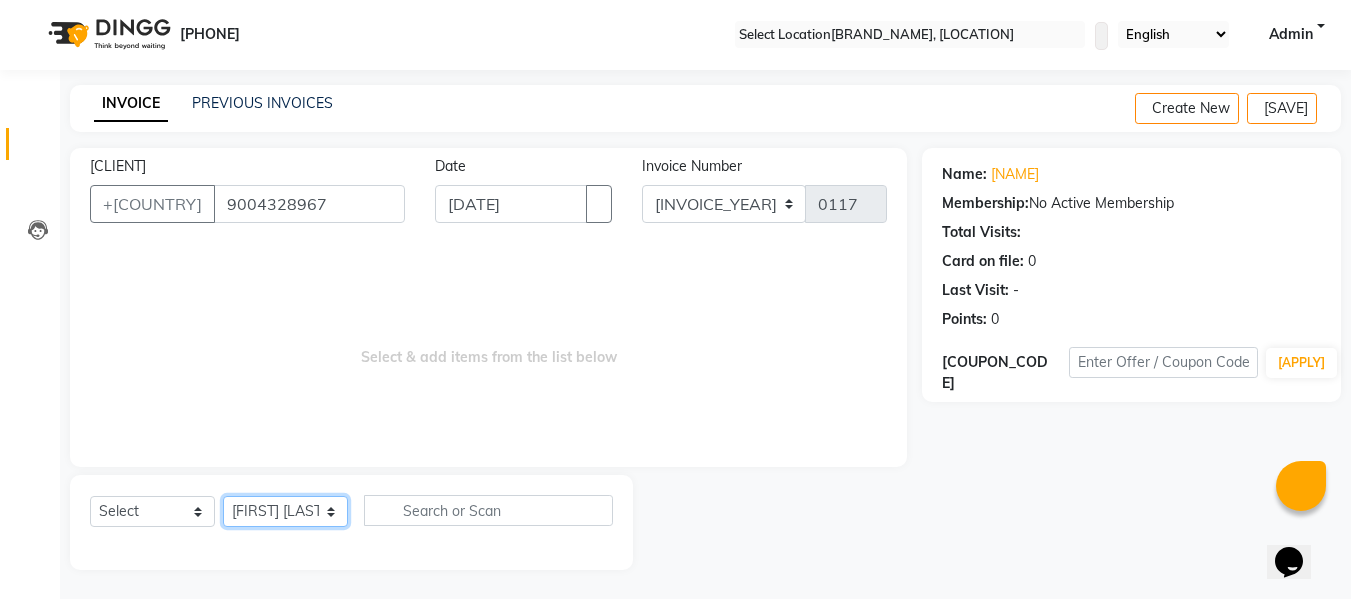 click on "Select Stylist [FIRST] [LAST] [FIRST] [LAST] [FIRST] [LAST] [FIRST] [LAST] [FIRST] [LAST] [FIRST] [LAST] [FIRST] [LAST] [FIRST] [LAST] [FIRST] [LAST] [FIRST] [LAST] [FIRST] [LAST] [FIRST] [LAST] [FIRST] [LAST] [FIRST] [LAST] [FIRST] [LAST] [FIRST] [LAST] [FIRST] [LAST] [FIRST] [LAST]" at bounding box center (285, 511) 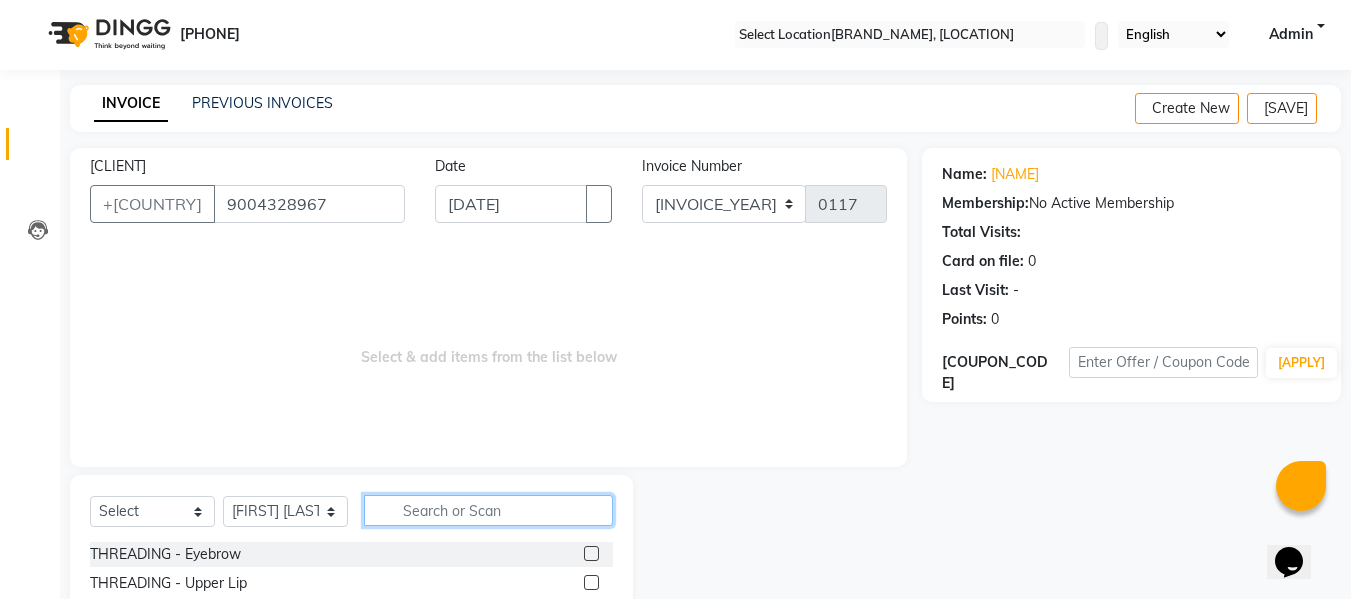 click at bounding box center (488, 510) 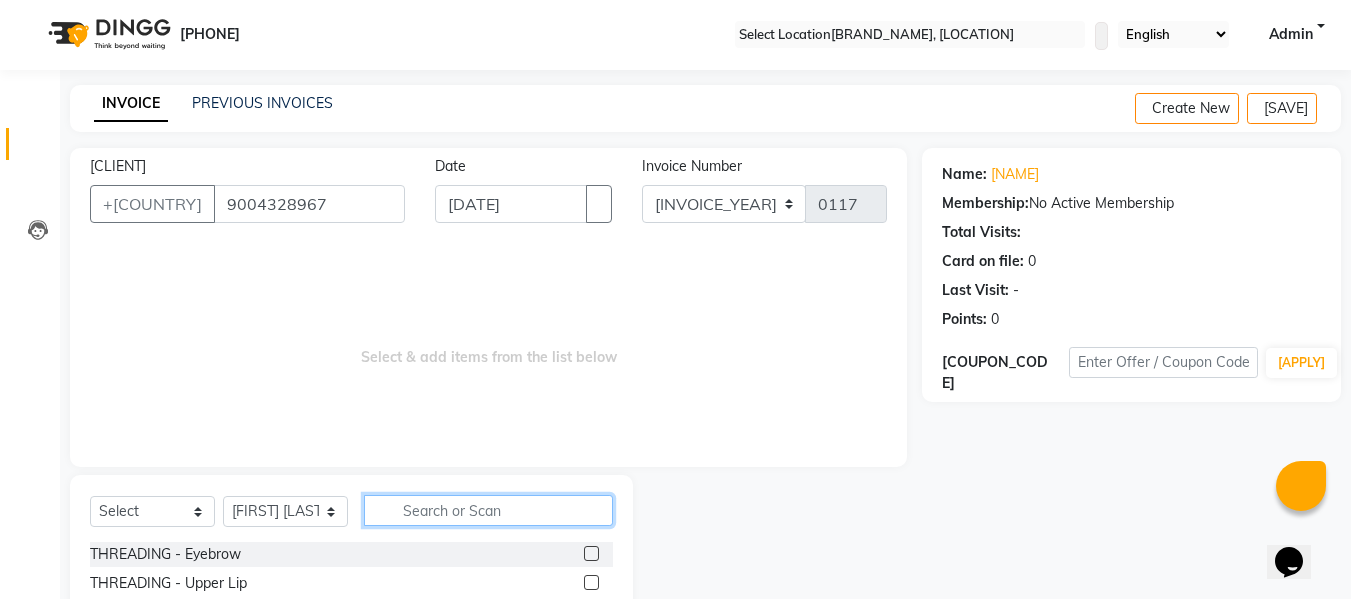 click at bounding box center (488, 510) 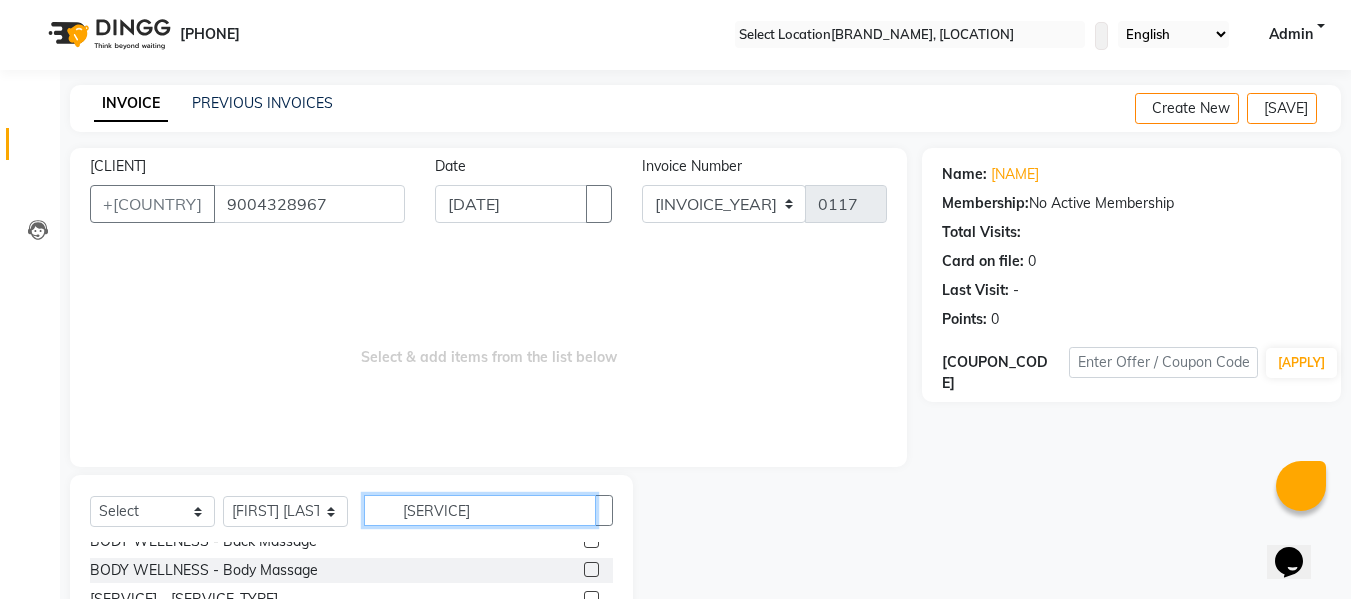 scroll, scrollTop: 102, scrollLeft: 0, axis: vertical 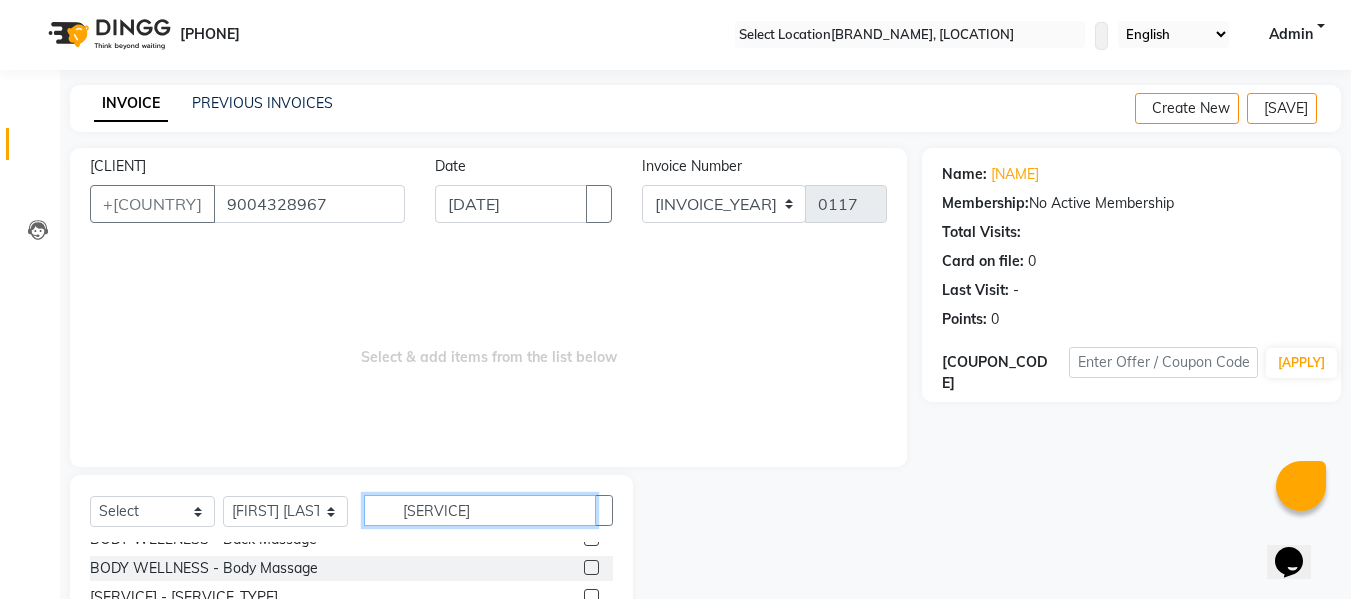 type on "[SERVICE]" 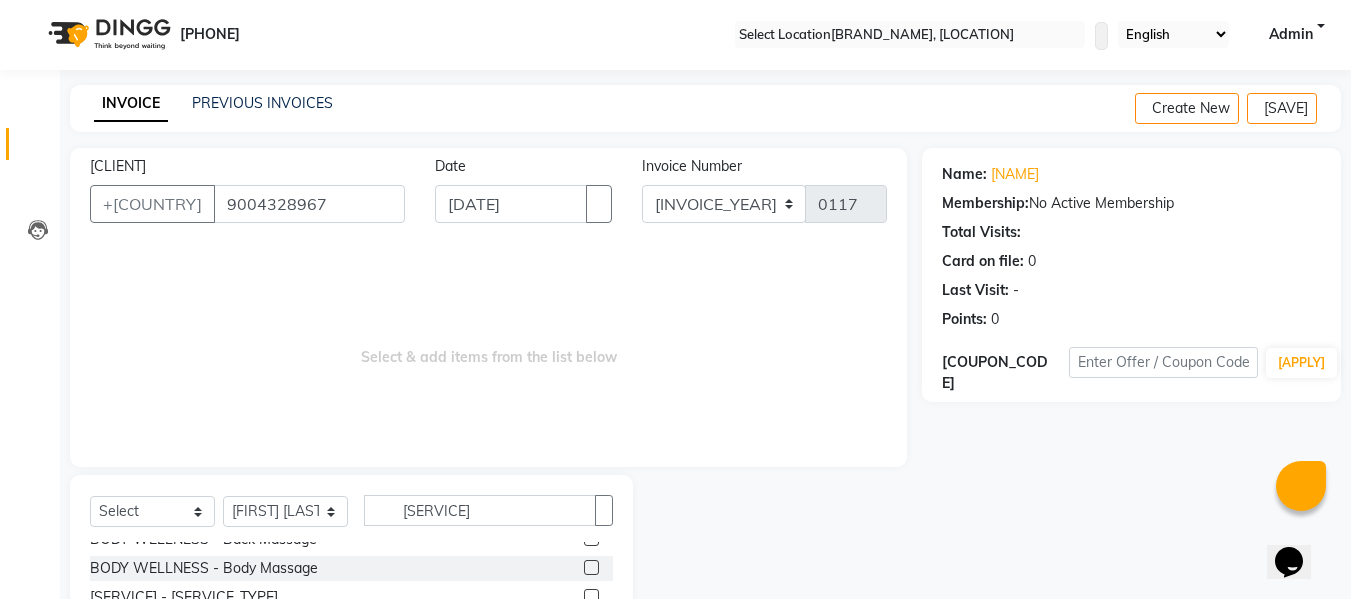 click at bounding box center [591, 567] 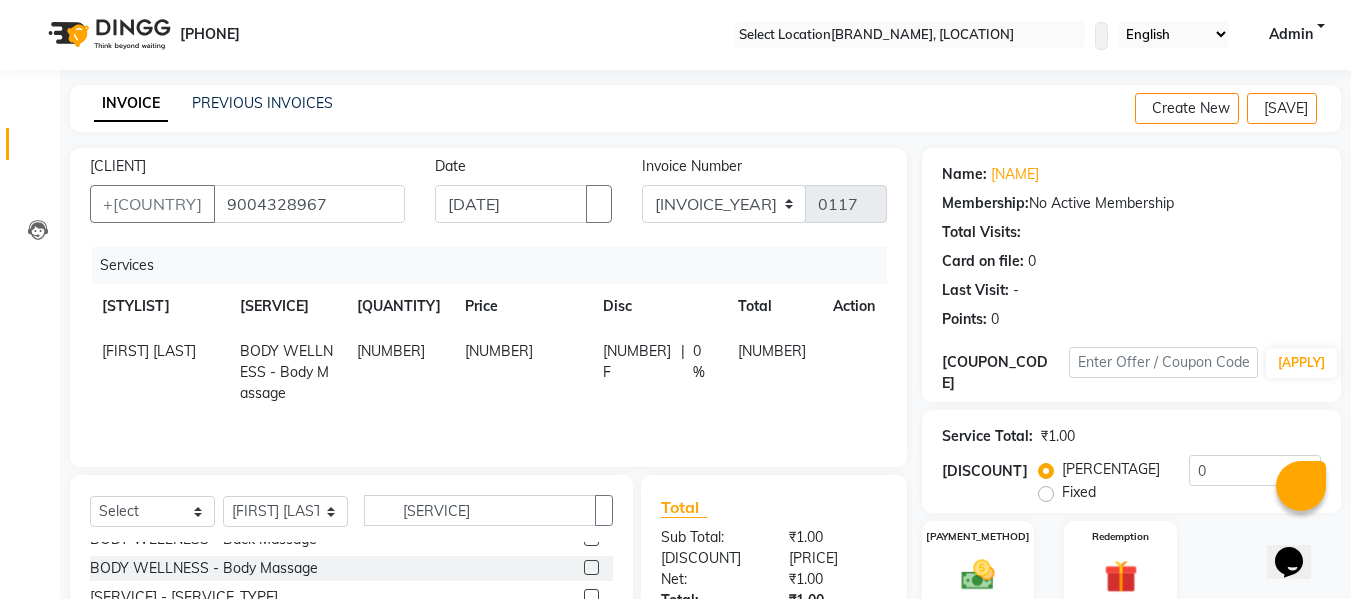click on "[NUMBER]" at bounding box center [522, 372] 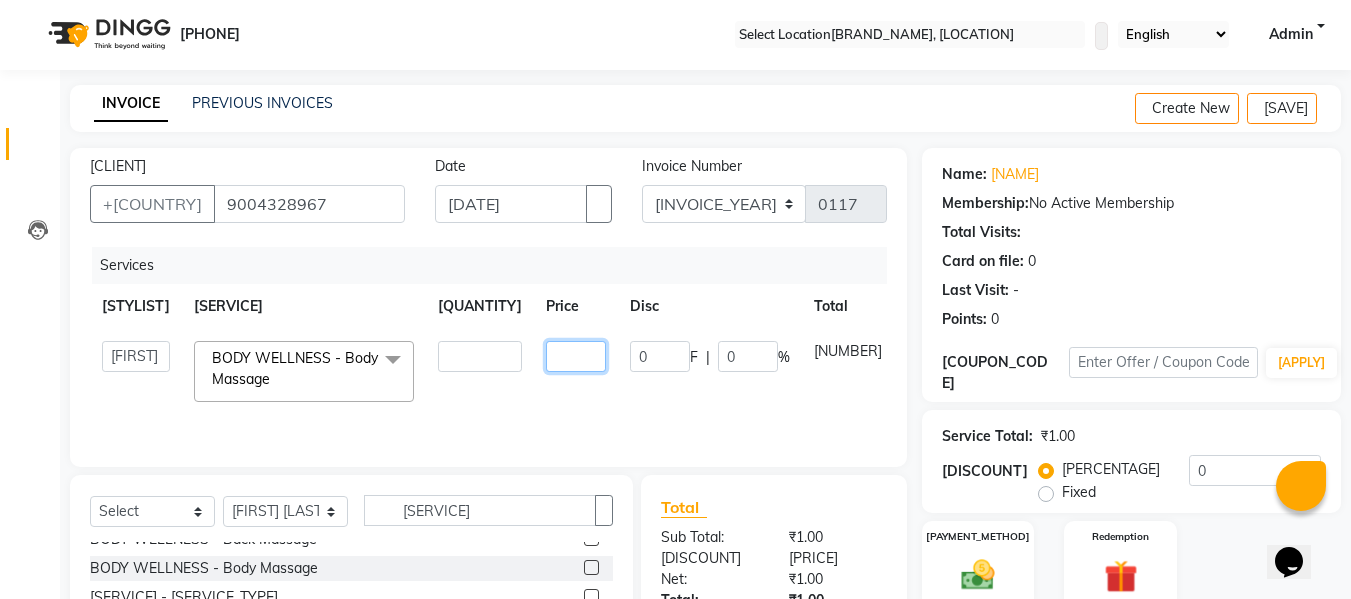 click on "[NUMBER]" at bounding box center (480, 356) 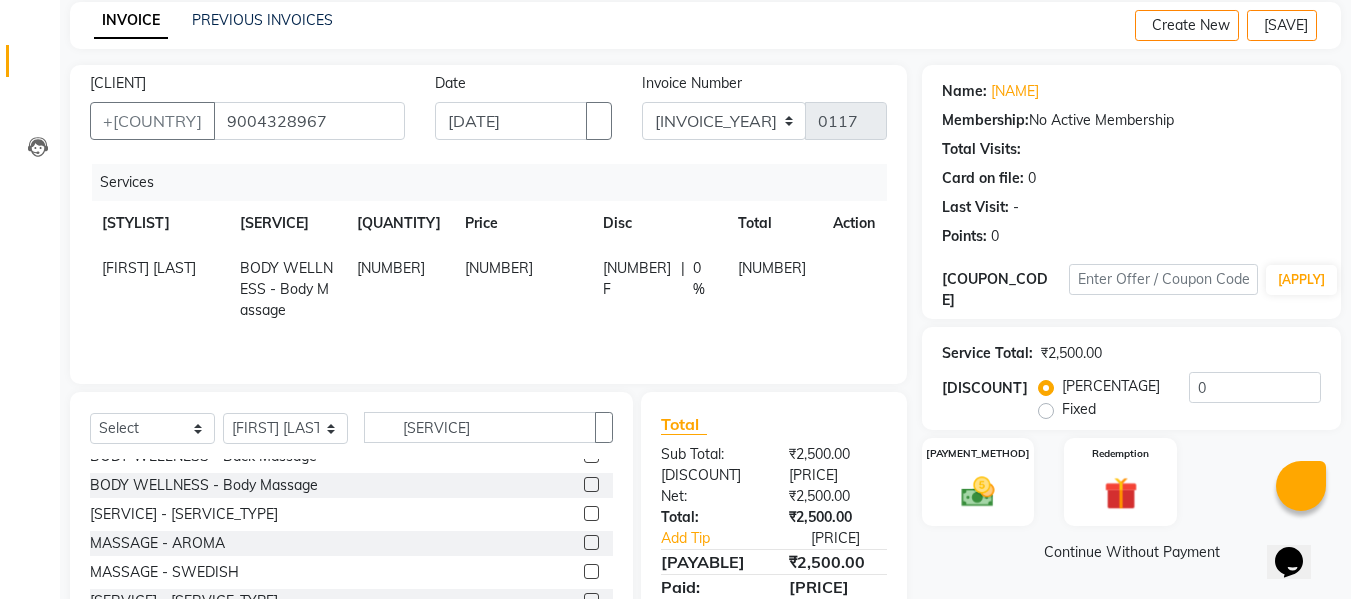 scroll, scrollTop: 105, scrollLeft: 0, axis: vertical 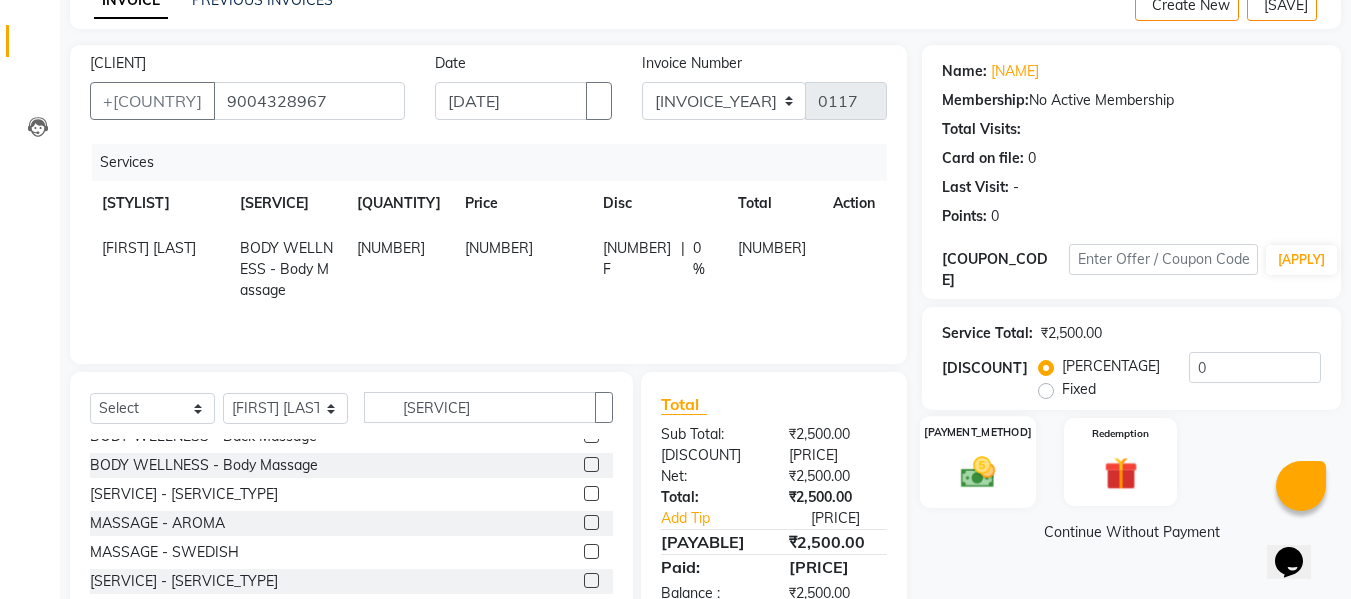 click on "[PAYMENT_METHOD]" at bounding box center (978, 462) 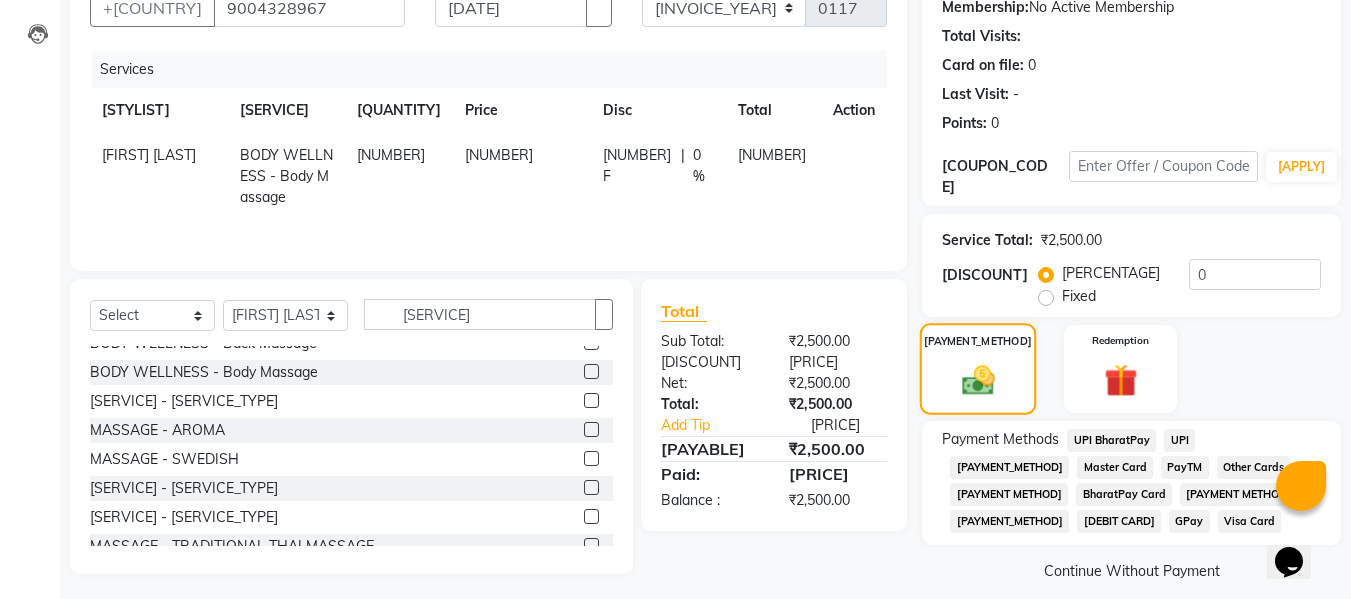 scroll, scrollTop: 204, scrollLeft: 0, axis: vertical 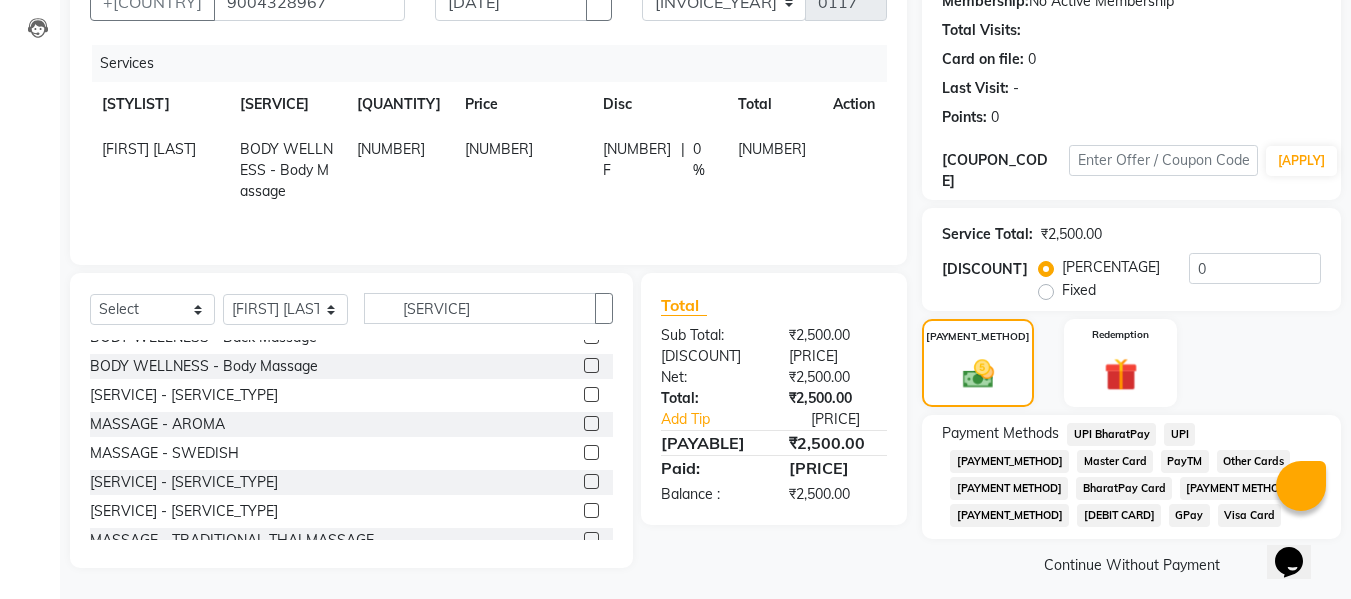 click on "GPay" at bounding box center [1111, 434] 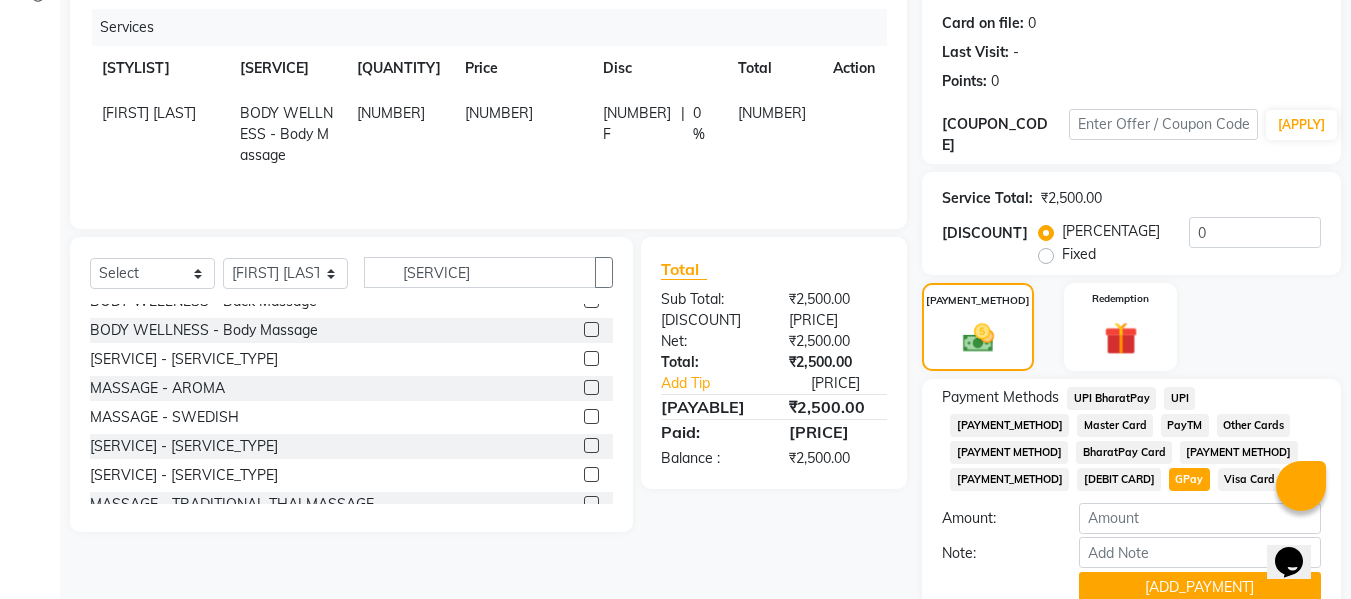 scroll, scrollTop: 287, scrollLeft: 0, axis: vertical 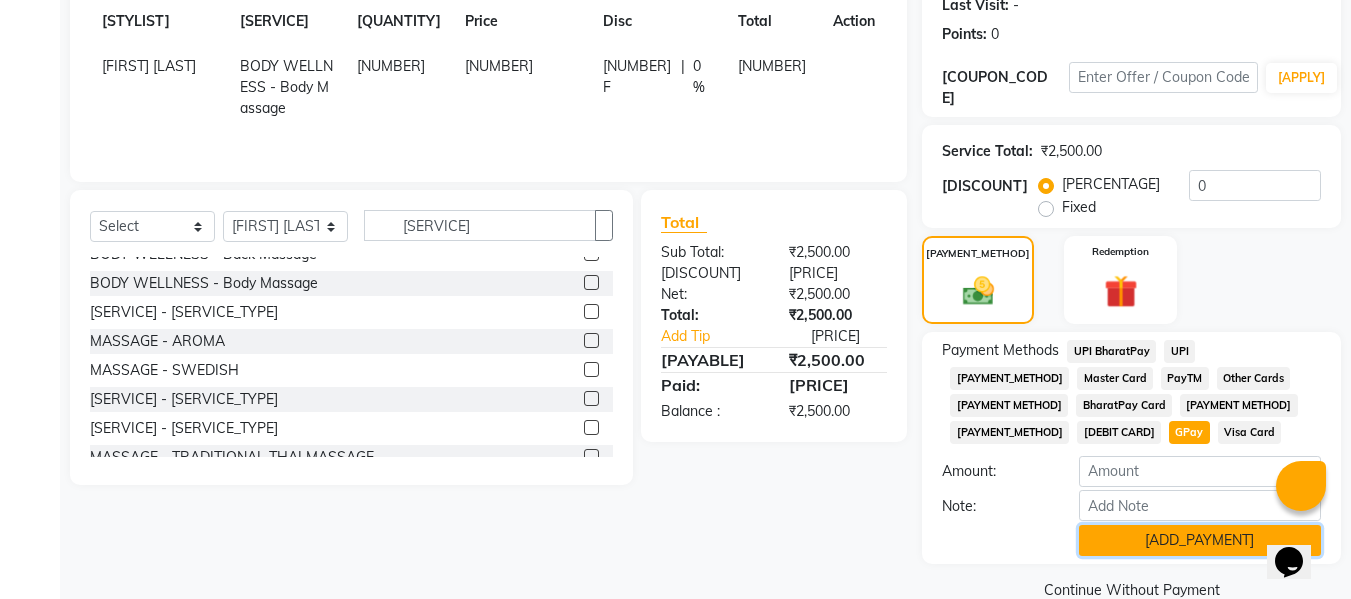 click on "[ADD_PAYMENT]" at bounding box center (1200, 540) 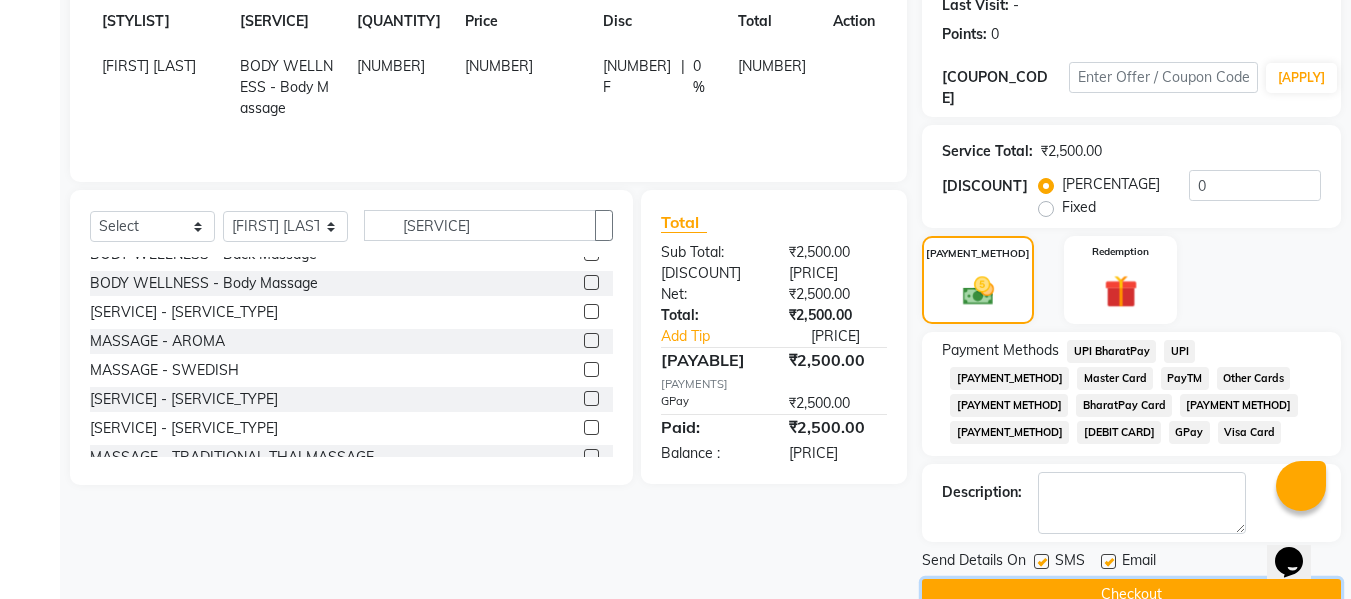 click on "Checkout" at bounding box center (1131, 594) 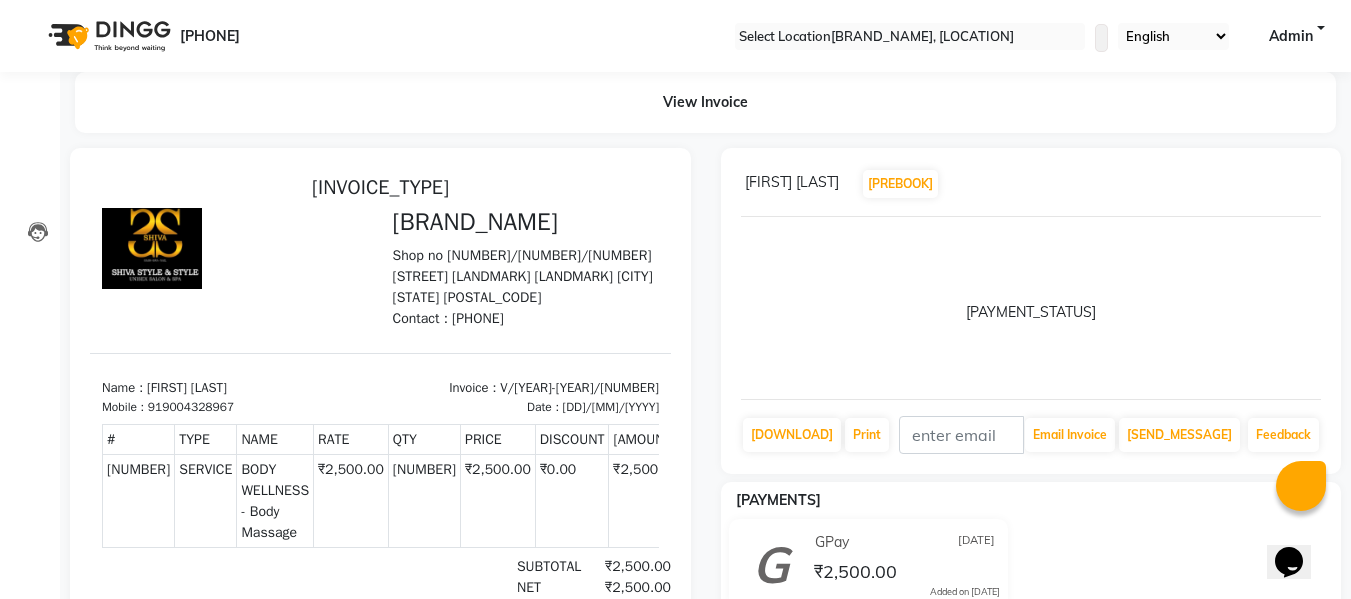 scroll, scrollTop: 0, scrollLeft: 0, axis: both 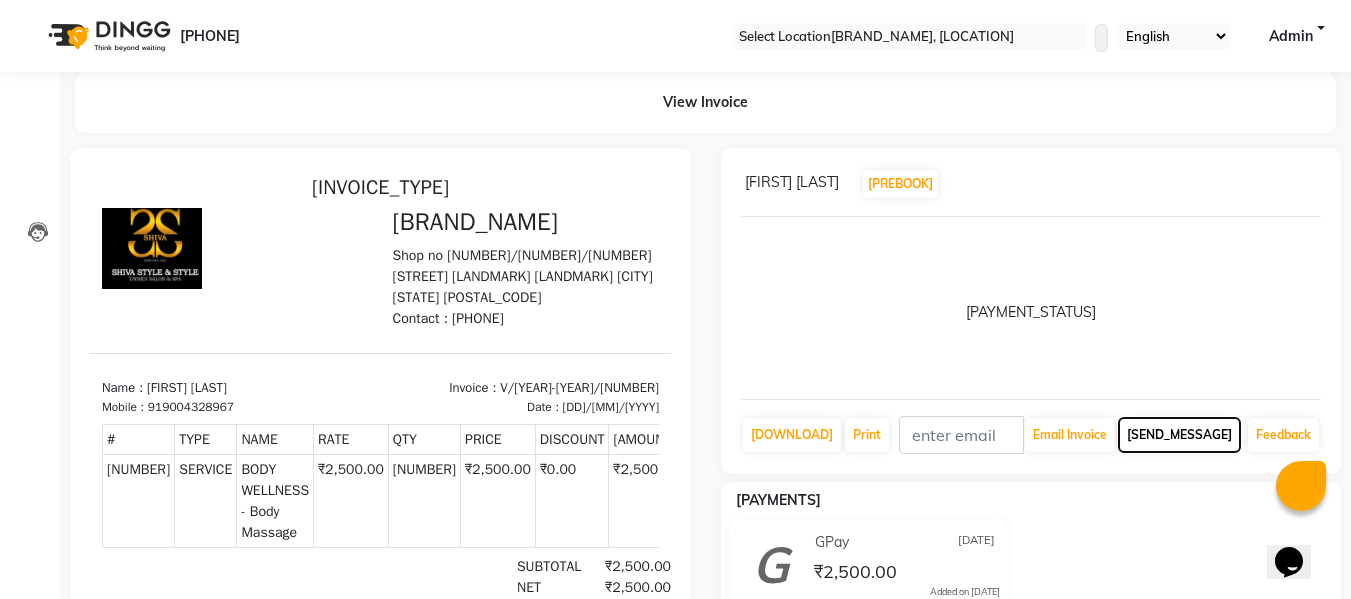 click on "[SEND_MESSAGE]" at bounding box center (1070, 435) 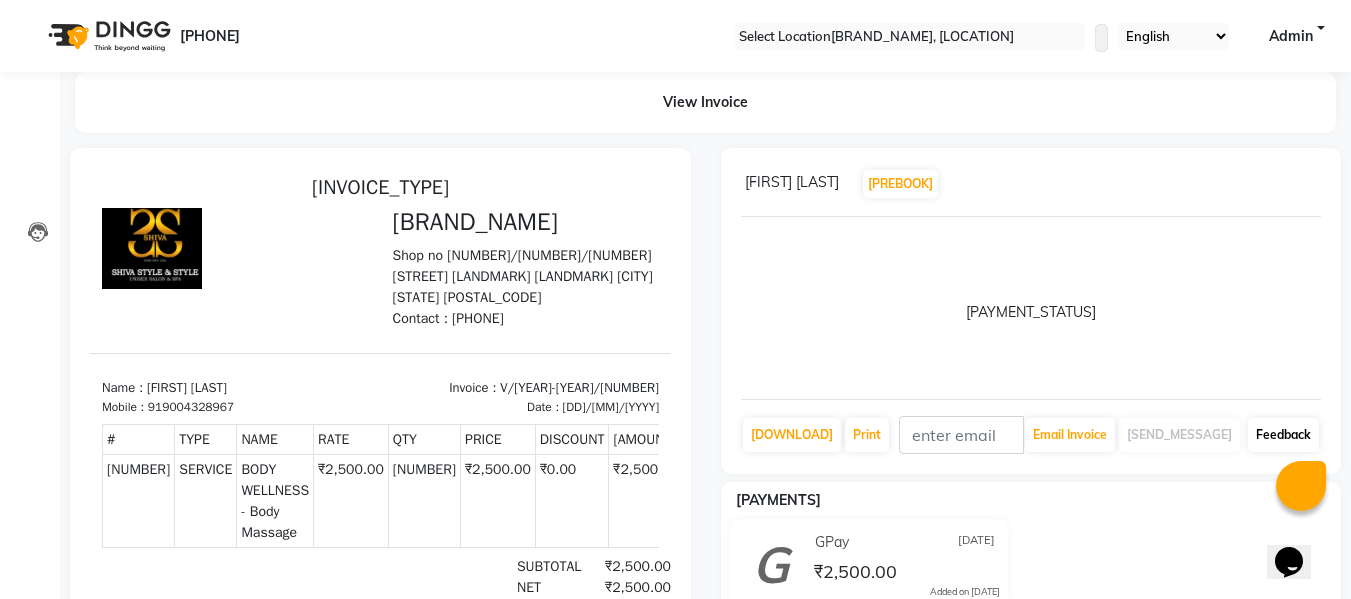 click on "Feedback" at bounding box center (1283, 435) 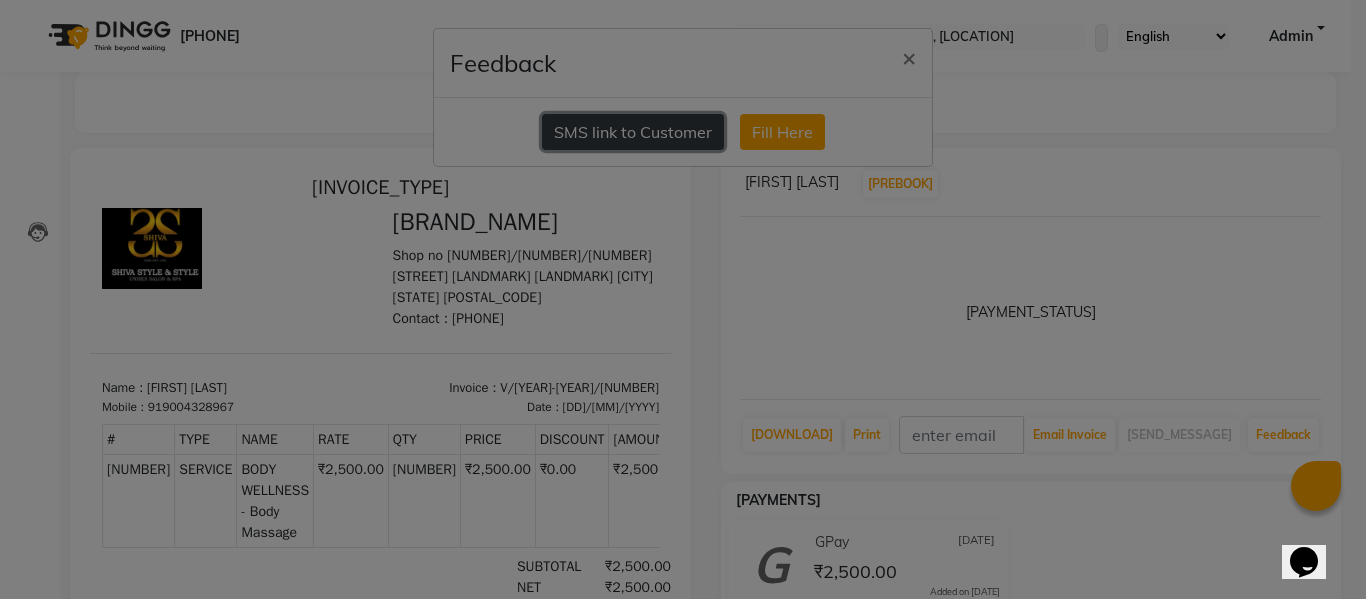 click on "SMS link to Customer" at bounding box center [633, 132] 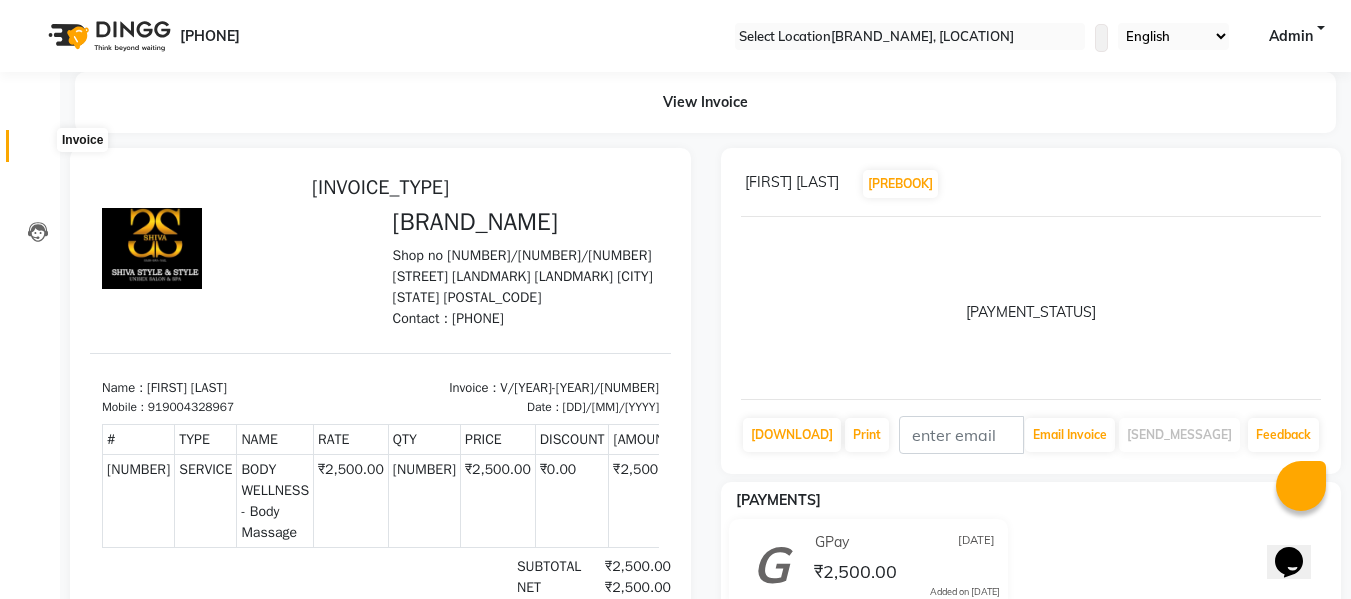 click at bounding box center [38, 151] 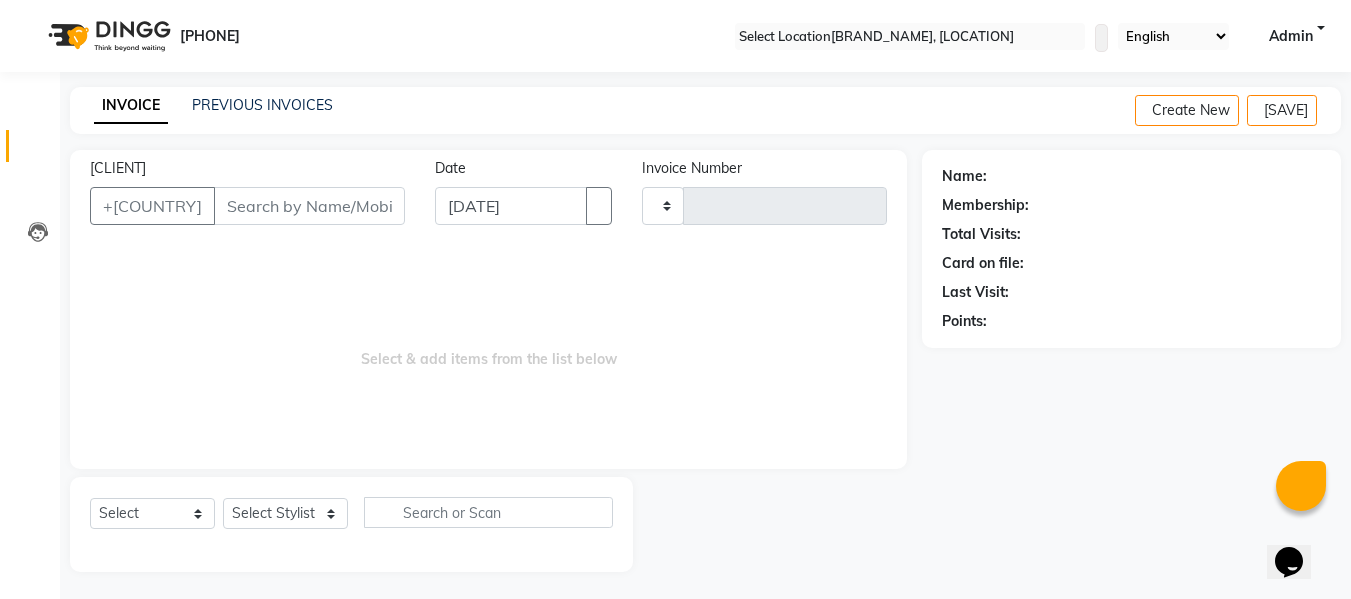 scroll, scrollTop: 2, scrollLeft: 0, axis: vertical 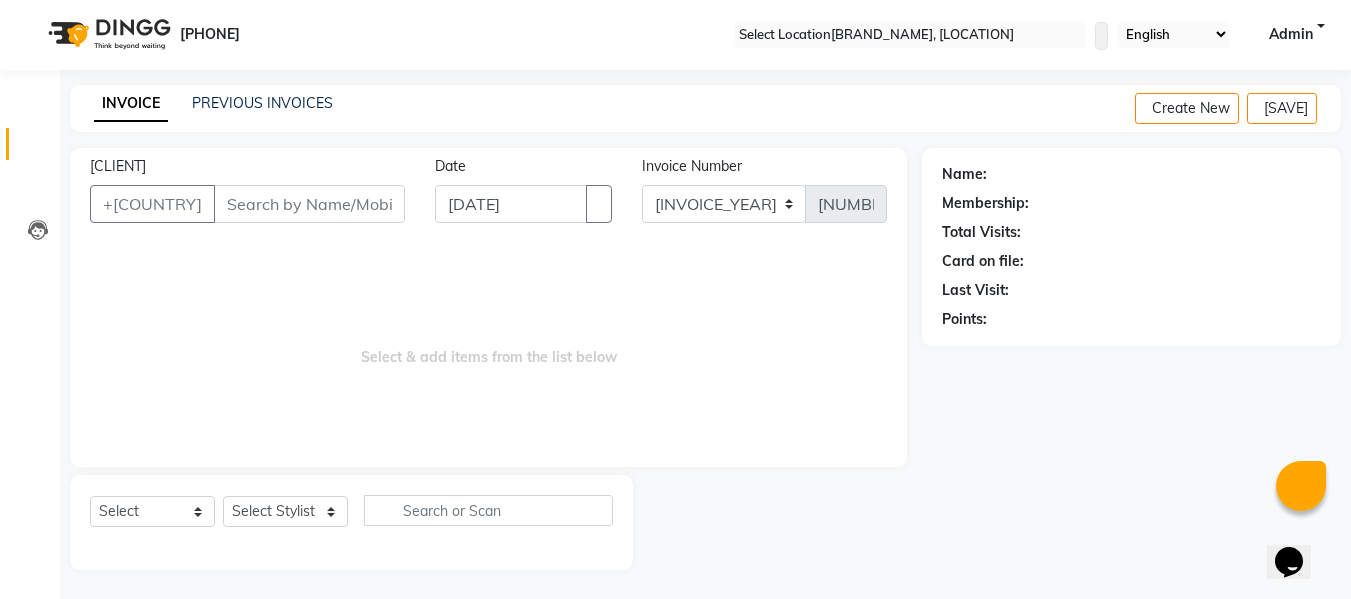click on "[CLIENT]" at bounding box center [309, 204] 